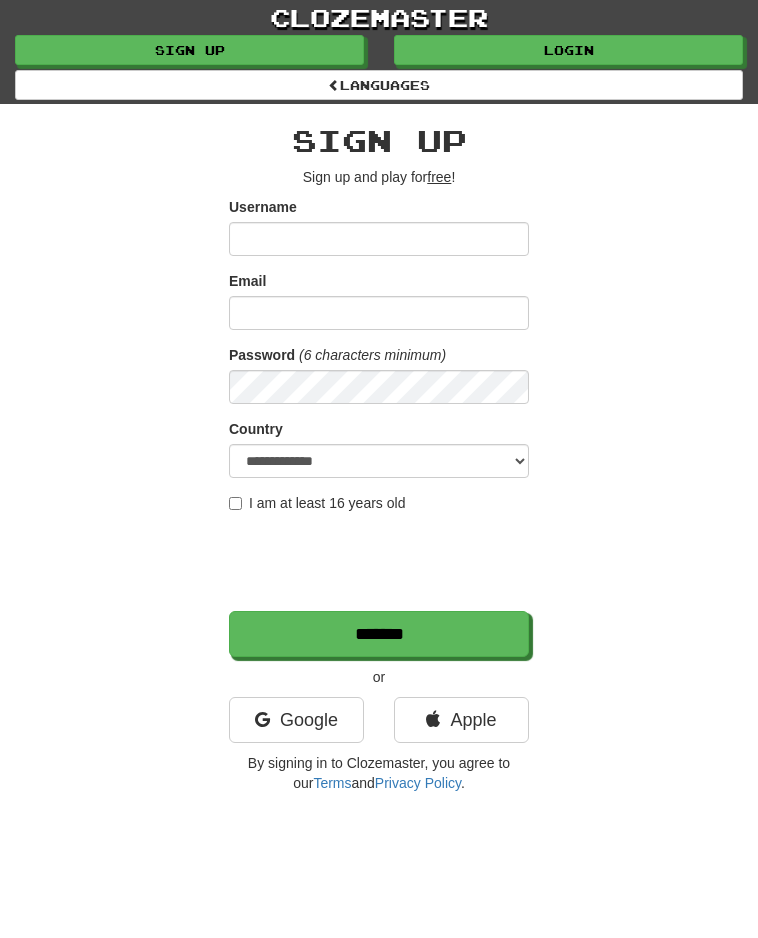 scroll, scrollTop: 0, scrollLeft: 0, axis: both 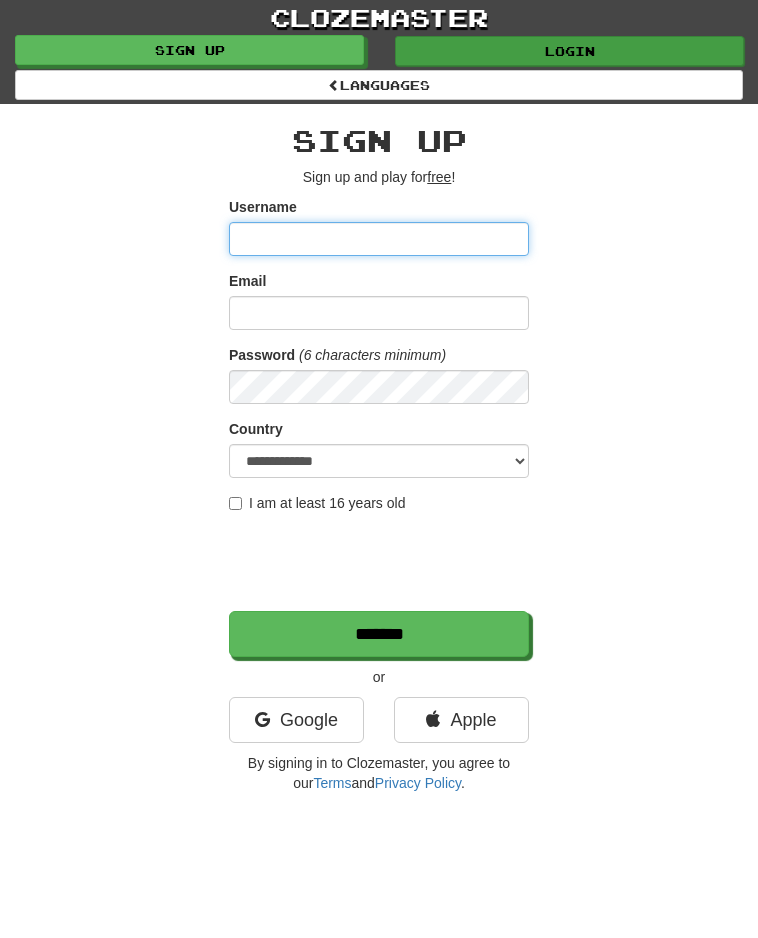 type on "**********" 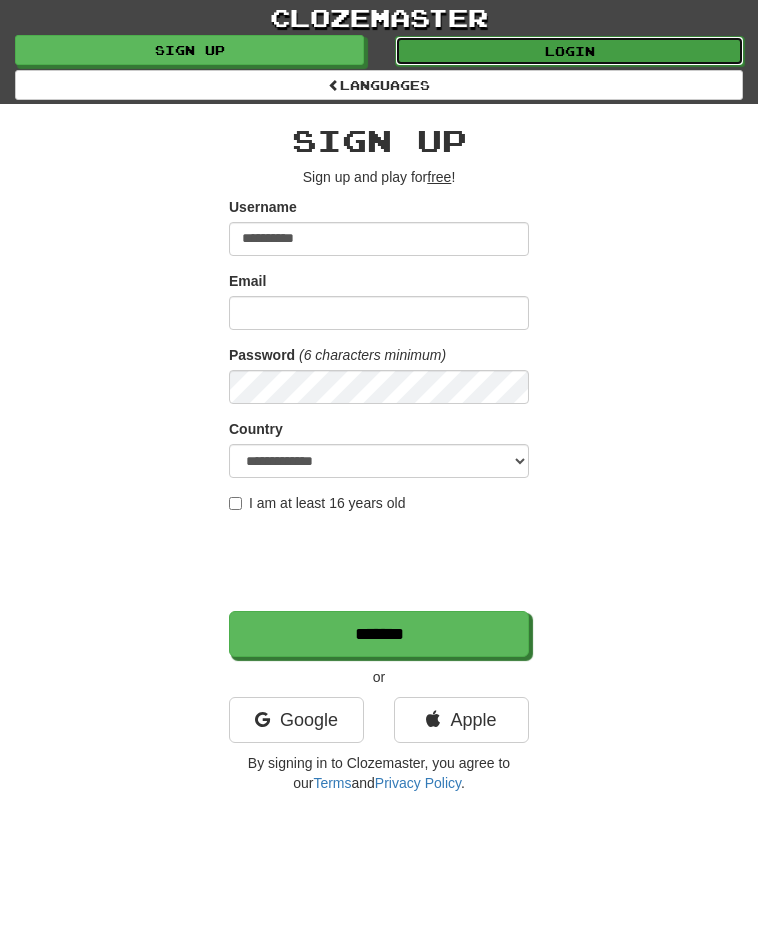 click on "Login" at bounding box center (569, 51) 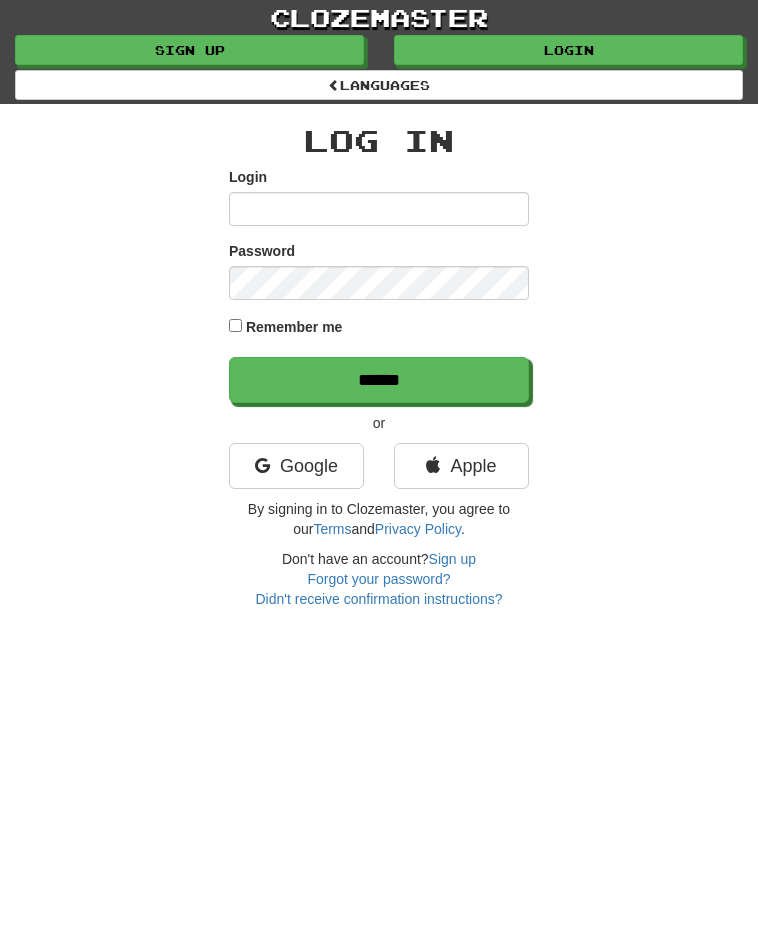 scroll, scrollTop: 0, scrollLeft: 0, axis: both 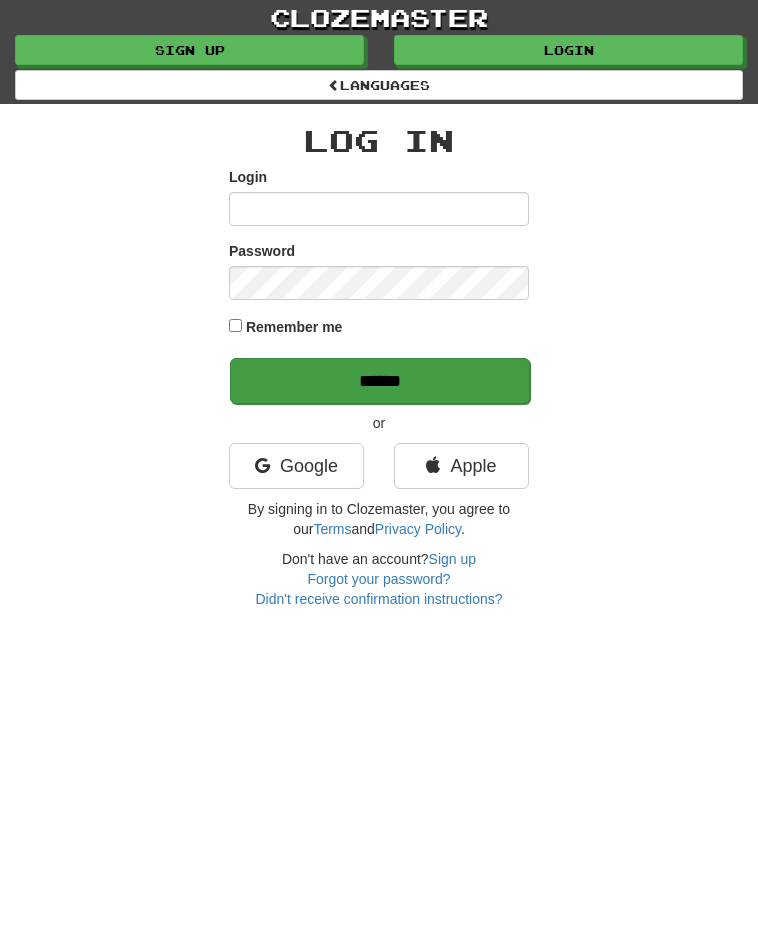 type on "**********" 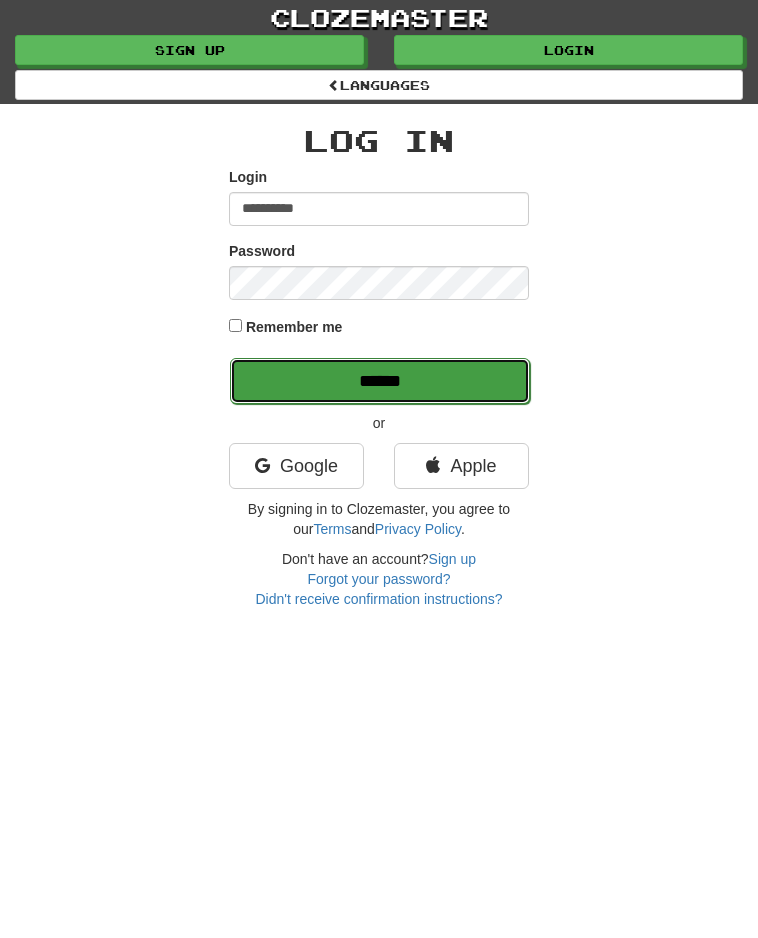 click on "******" at bounding box center (380, 381) 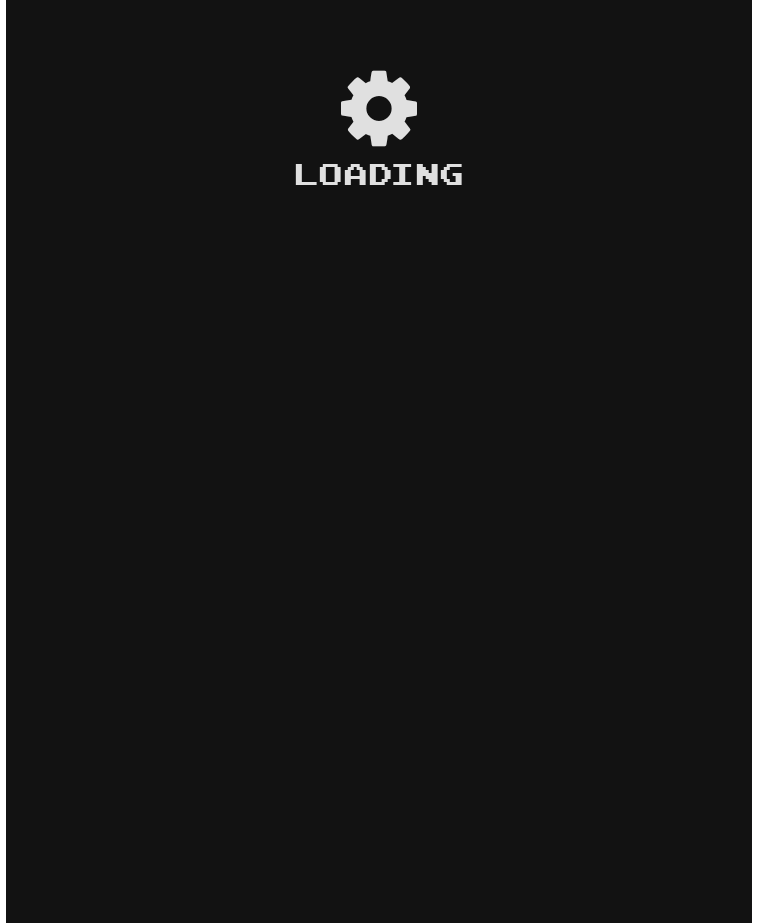 scroll, scrollTop: 0, scrollLeft: 0, axis: both 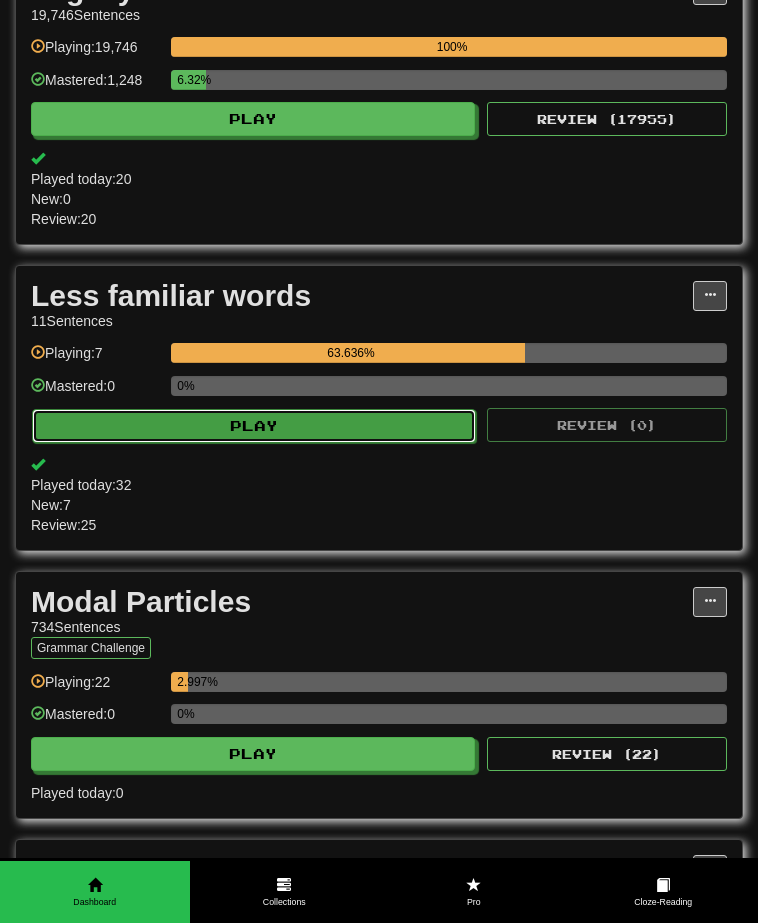 click on "Play" at bounding box center [254, 426] 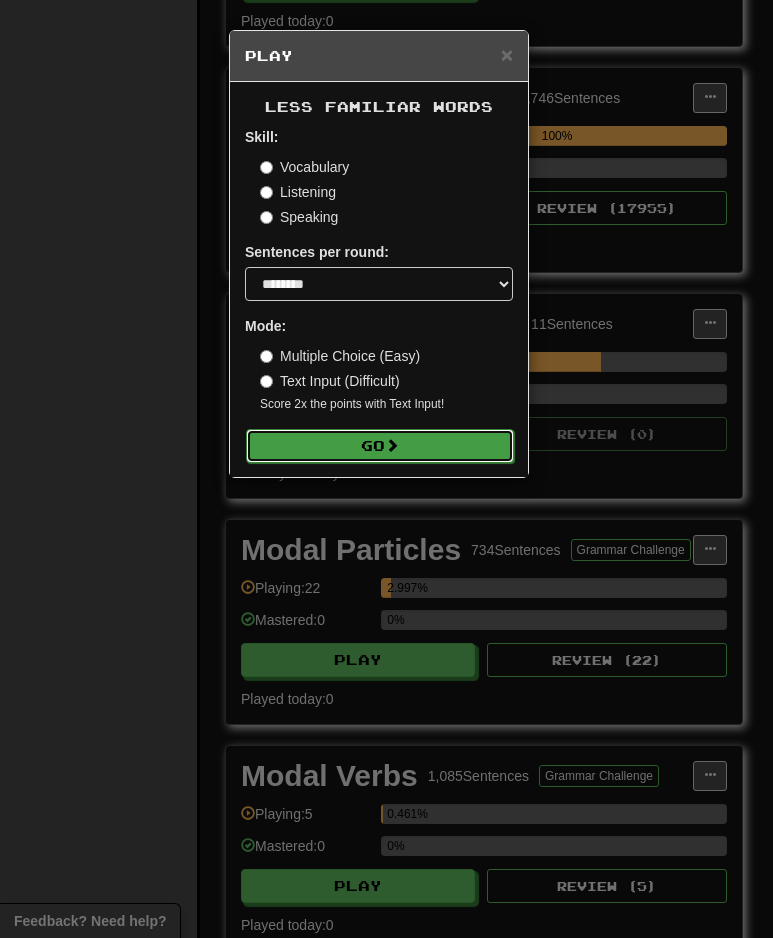 click on "Go" at bounding box center [380, 446] 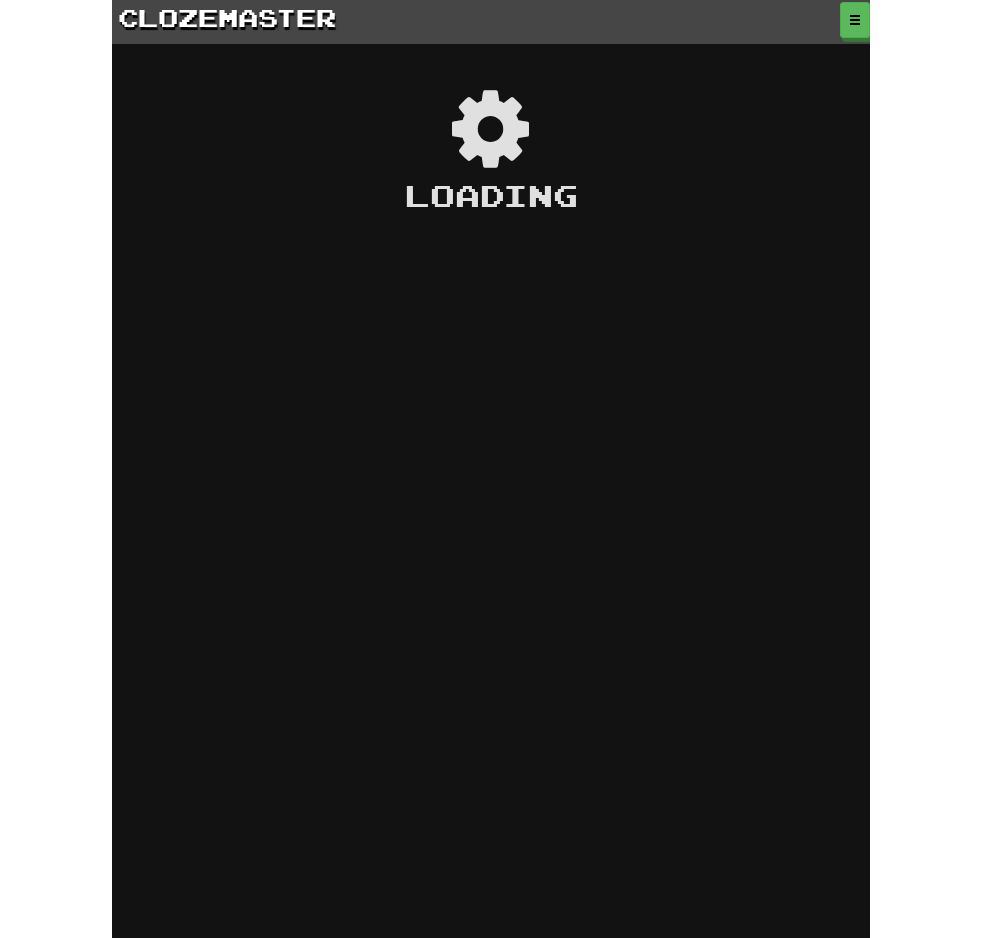 scroll, scrollTop: 0, scrollLeft: 0, axis: both 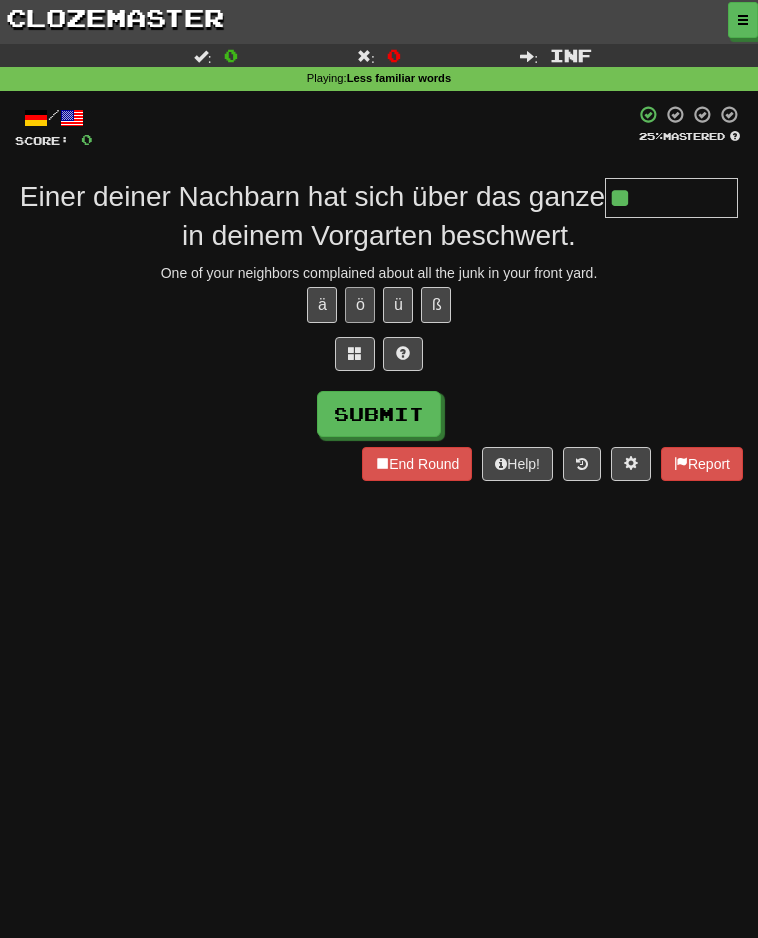 type on "*" 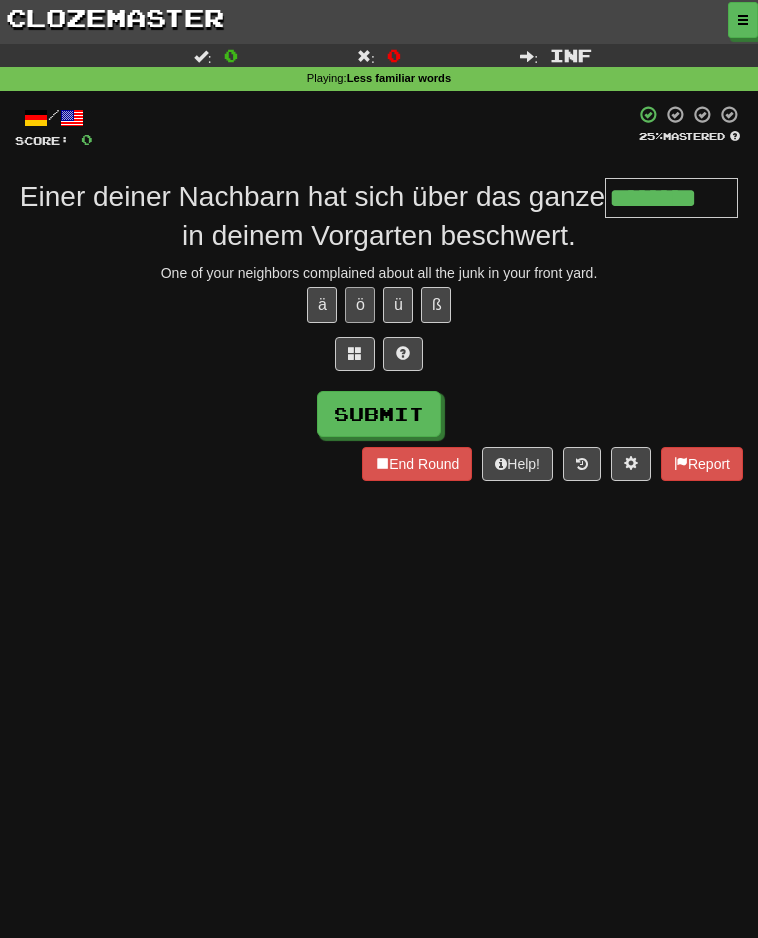 type on "********" 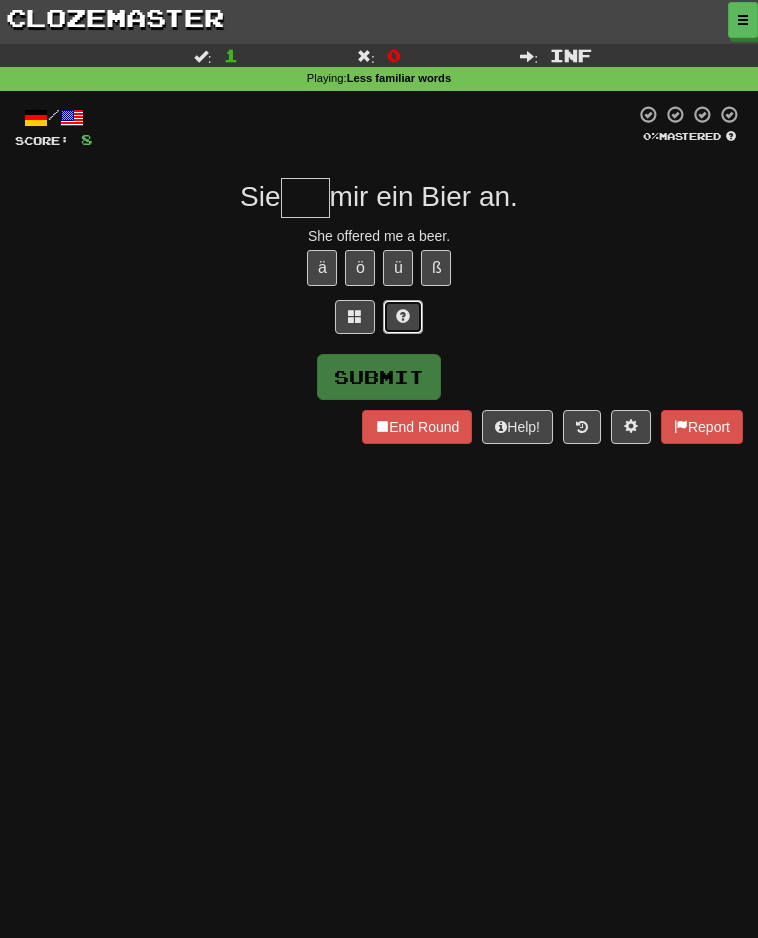 click at bounding box center (403, 316) 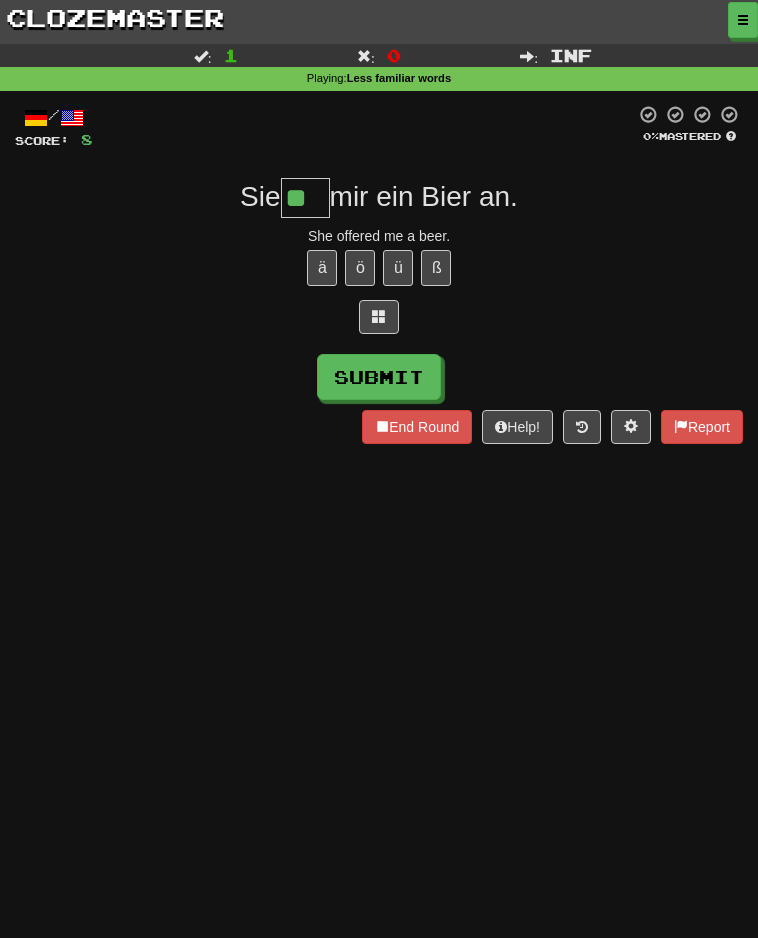 type on "*" 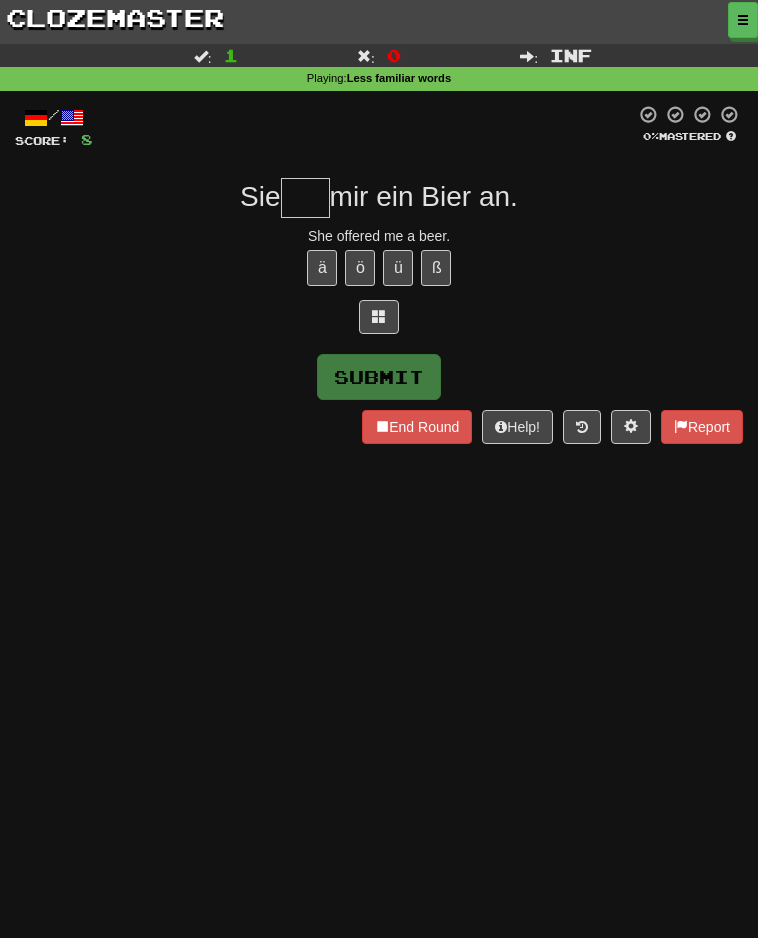 click at bounding box center [379, 322] 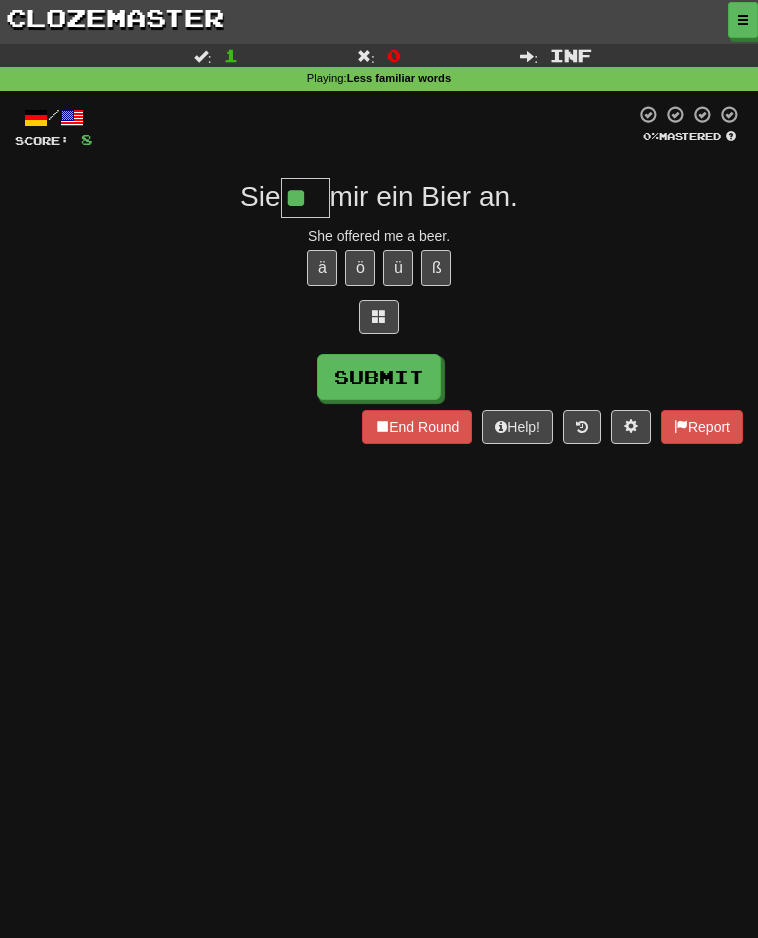 type on "*" 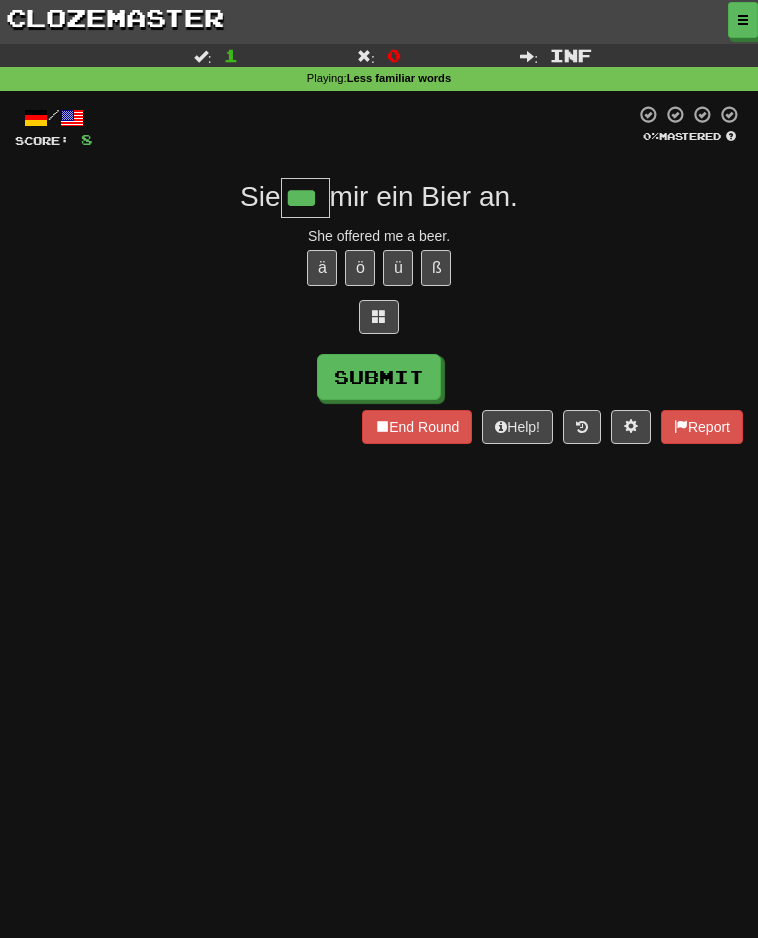 type on "***" 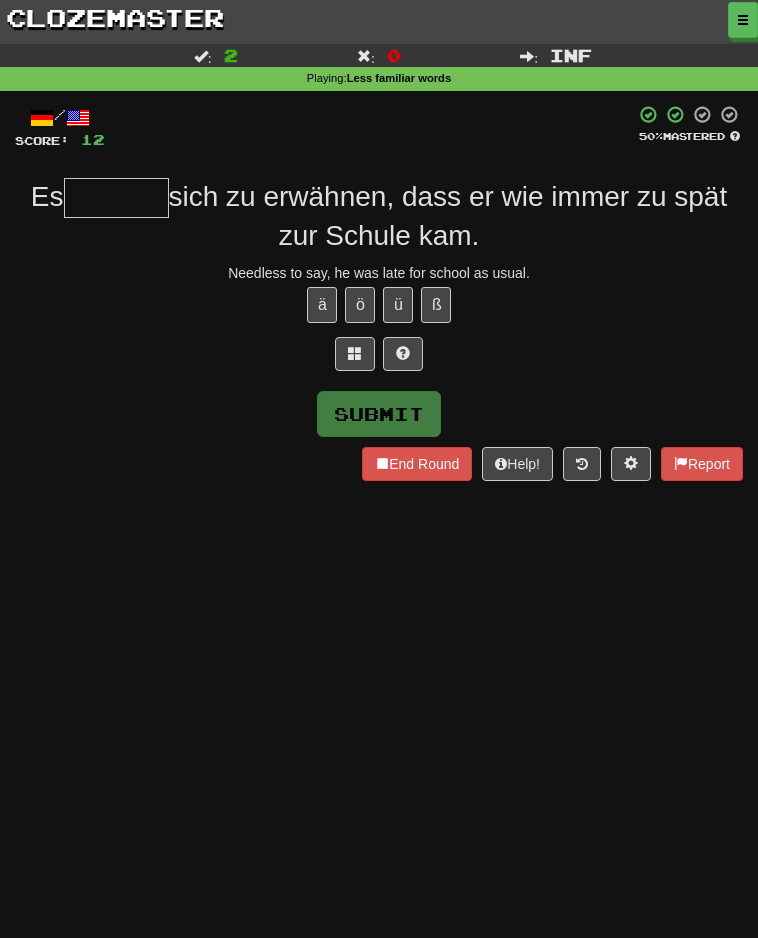 drag, startPoint x: 637, startPoint y: 287, endPoint x: 437, endPoint y: 257, distance: 202.23749 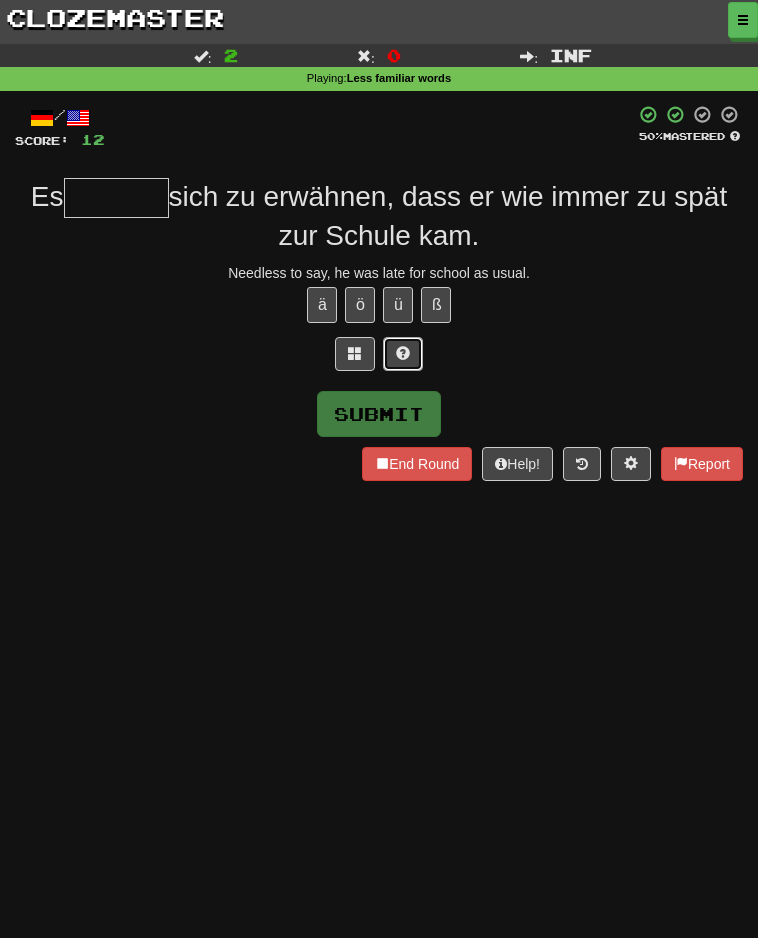 click at bounding box center (403, 353) 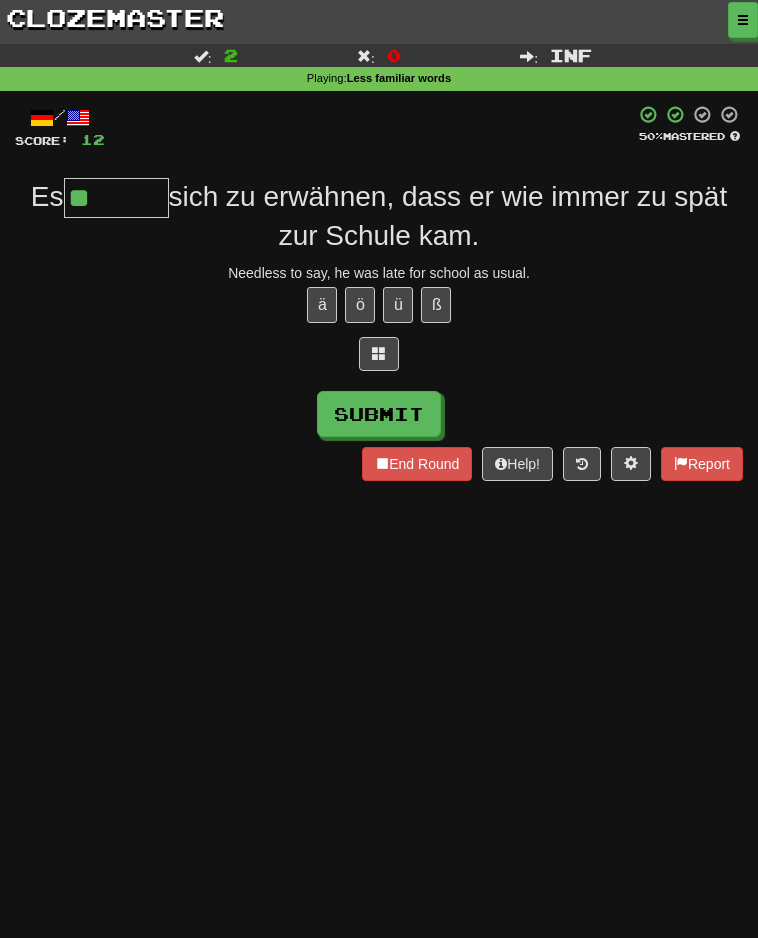 type on "*" 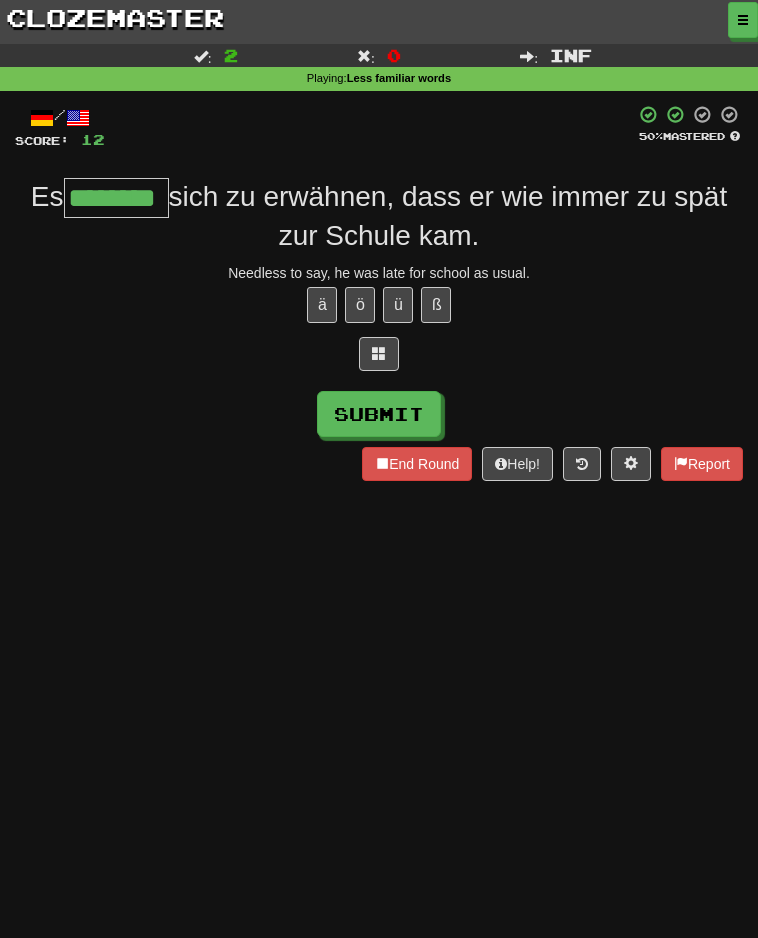 type on "********" 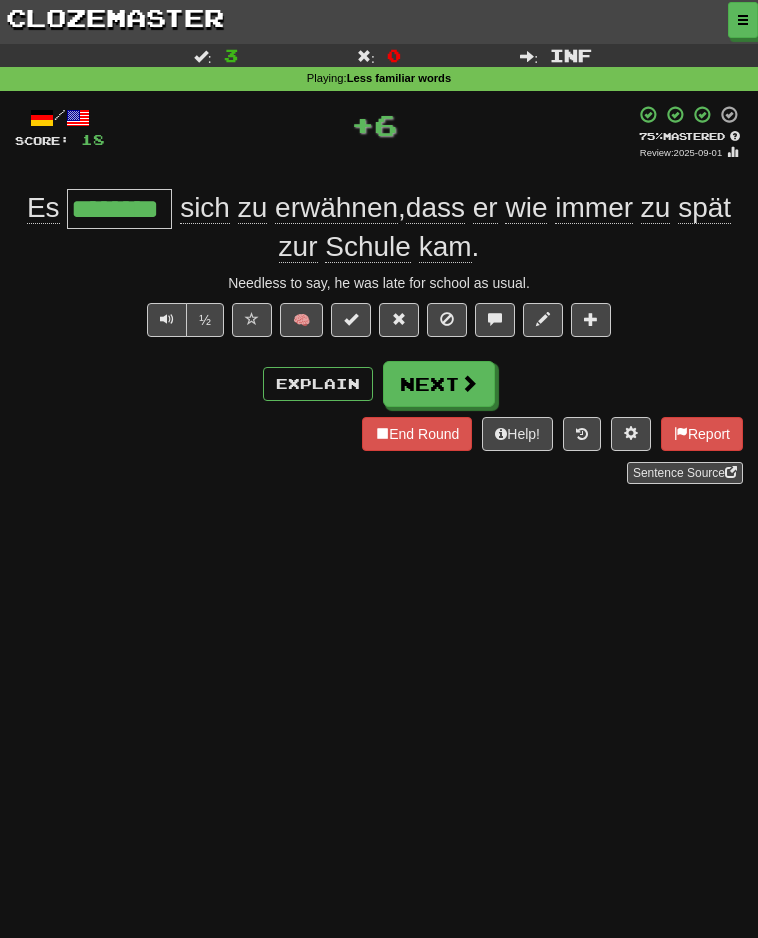 click on "End Round  Help!  Report Sentence Source" at bounding box center [379, 450] 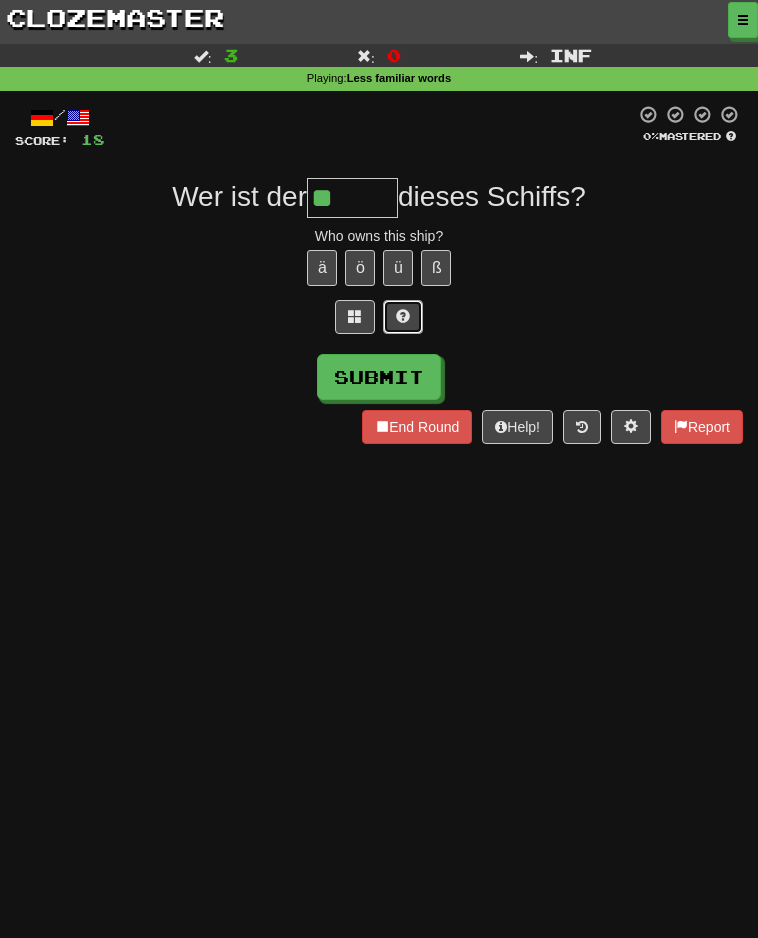 click at bounding box center (403, 317) 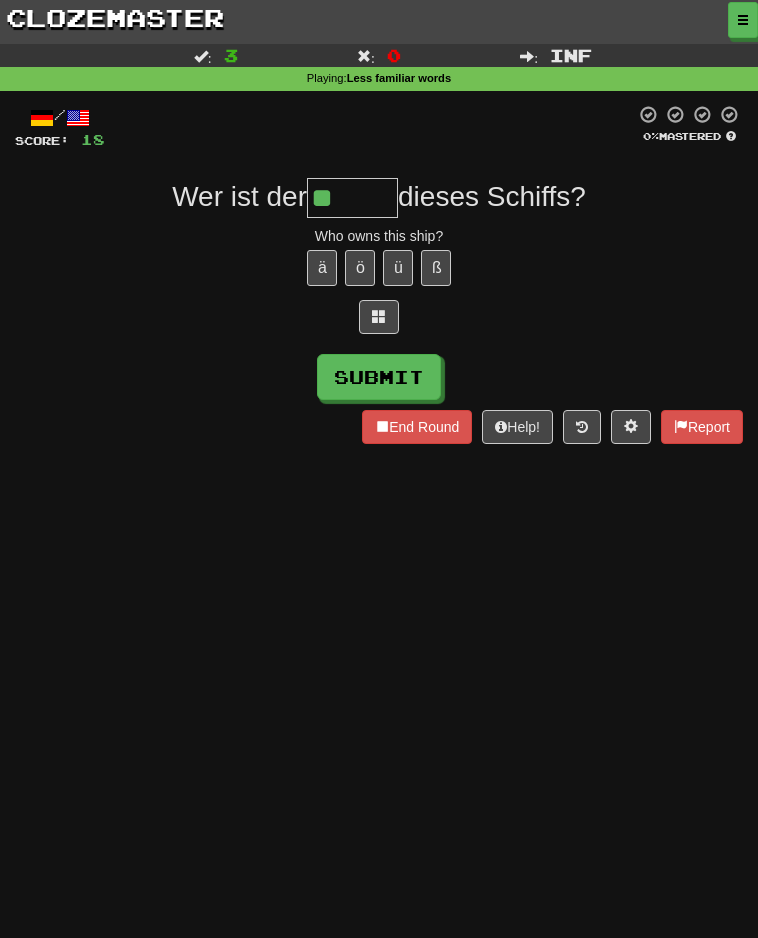 type on "*" 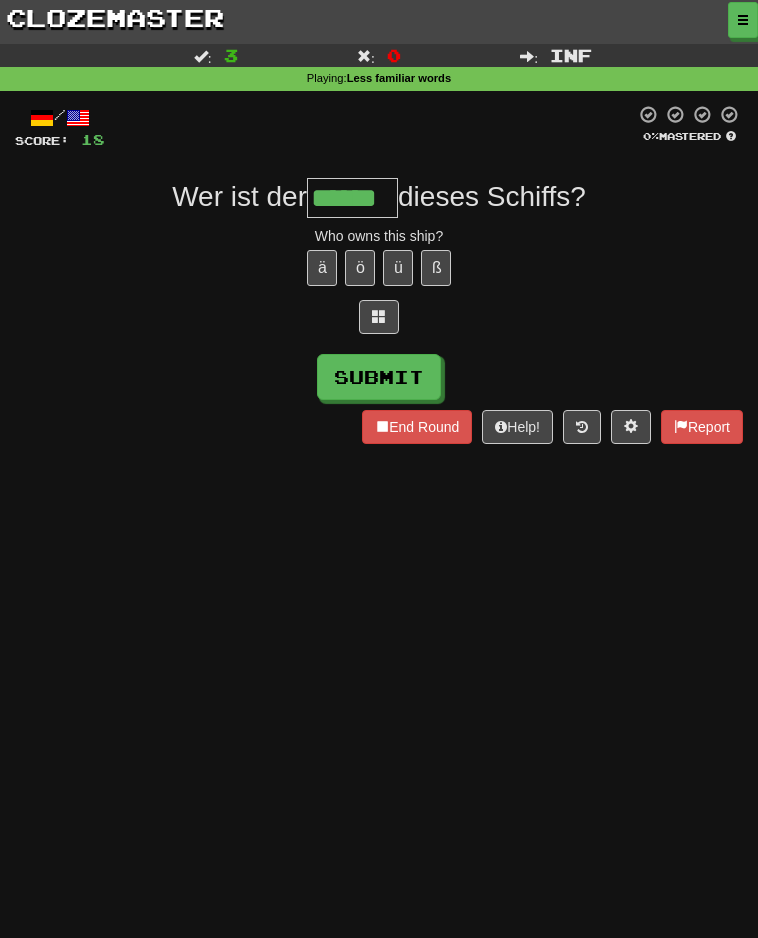 type on "******" 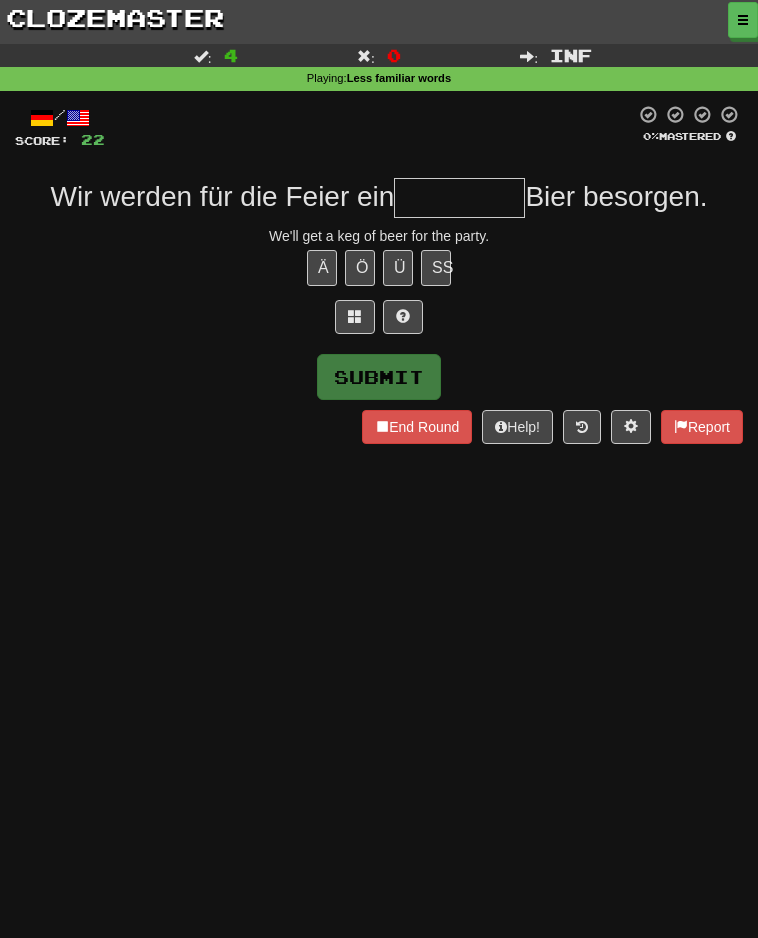 type on "*" 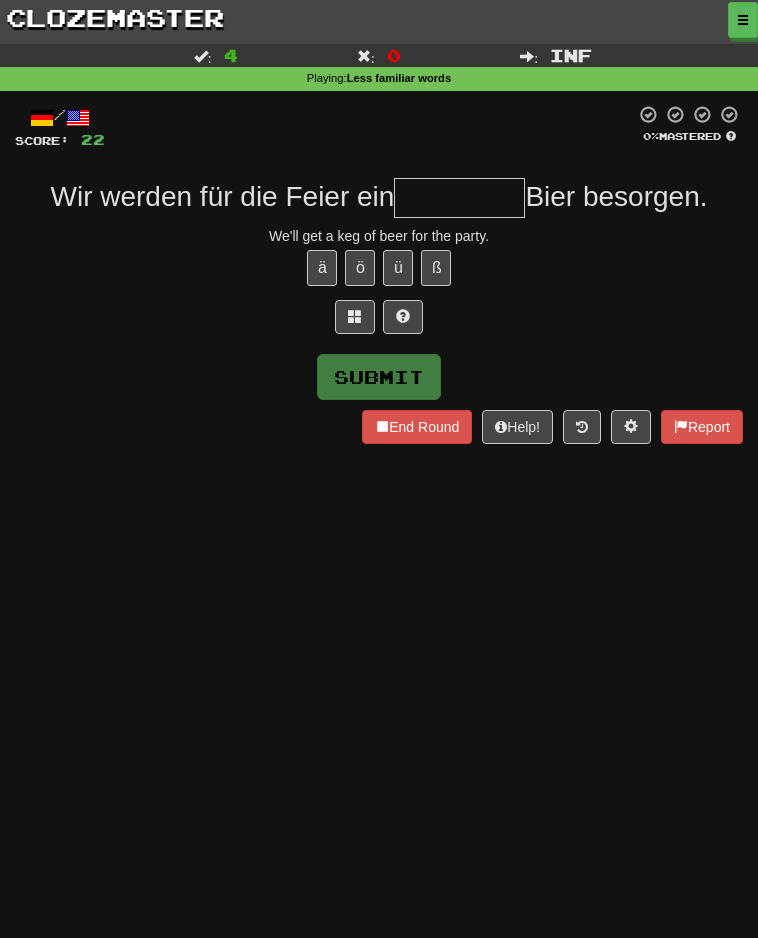 type on "*" 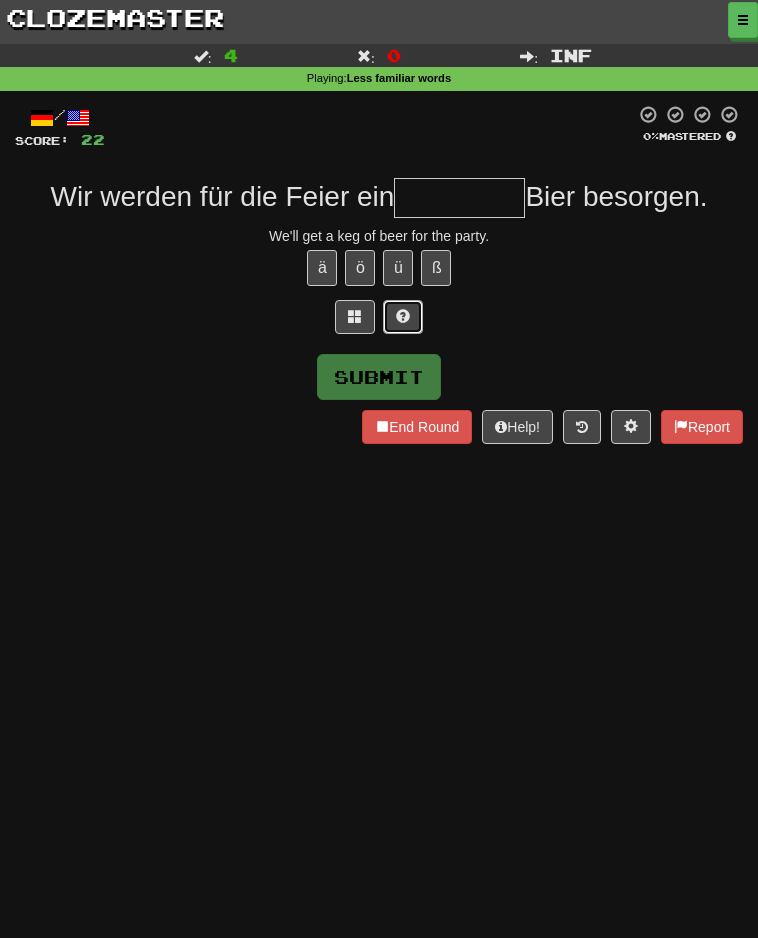 click at bounding box center (403, 316) 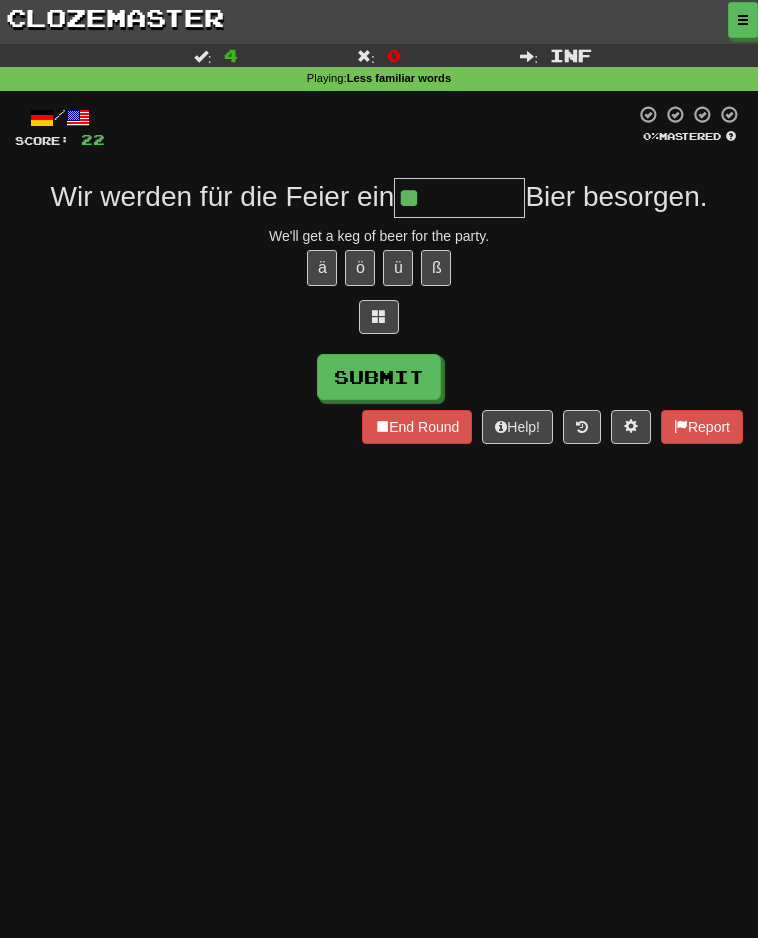 type on "*" 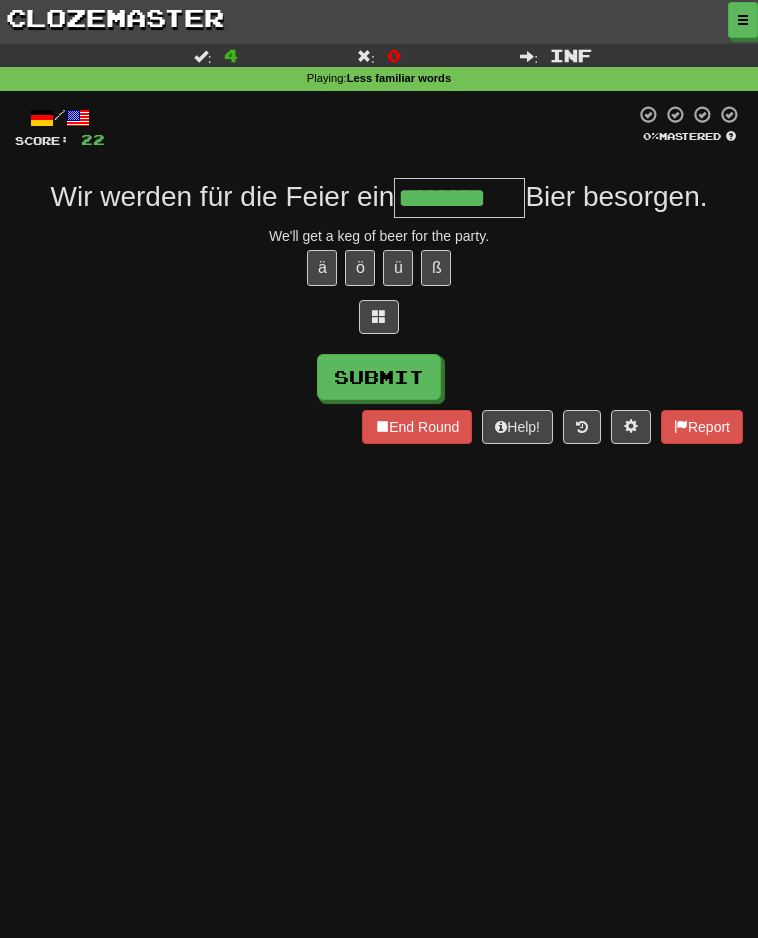 type on "********" 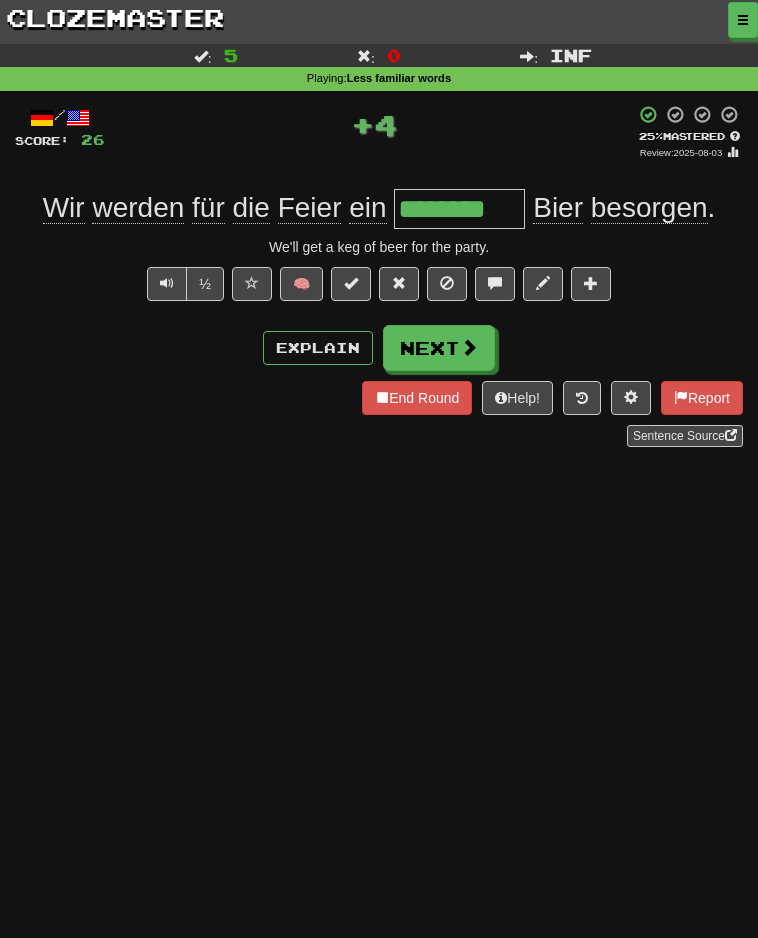 click on "besorgen" at bounding box center [649, 208] 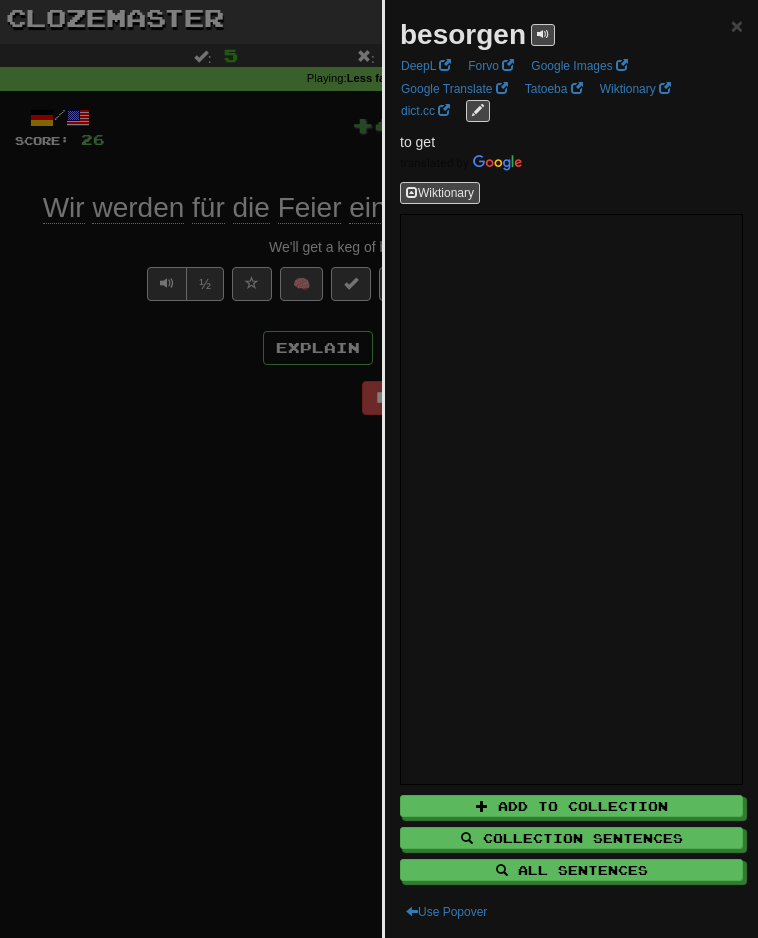 click at bounding box center [379, 469] 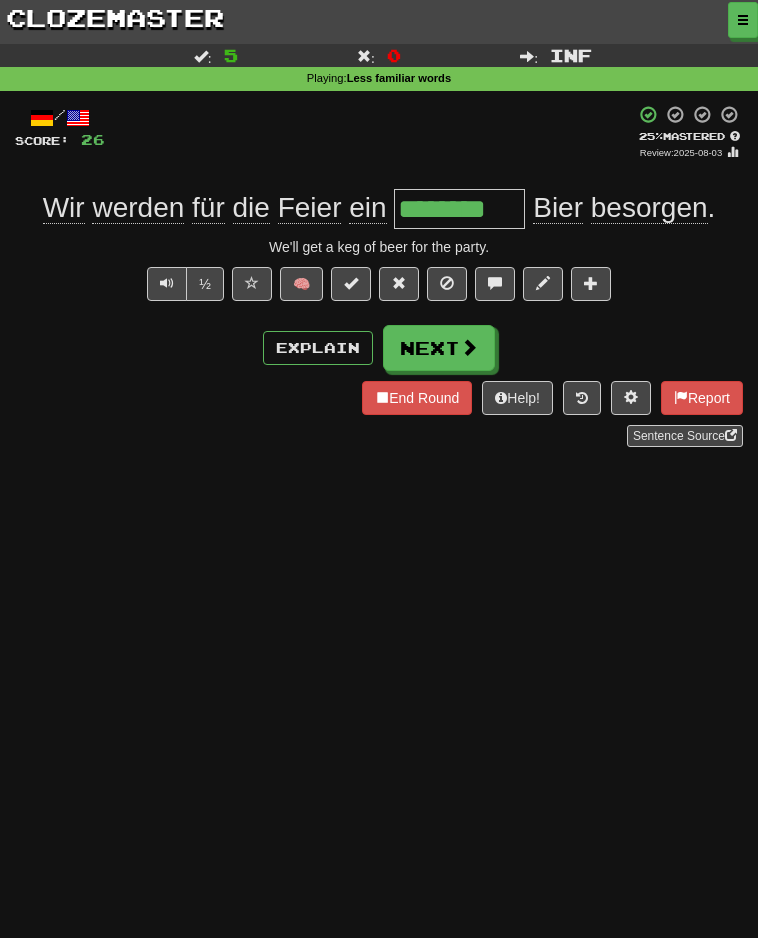 click on "/ Score: 26 + 4 25 % Mastered Review: 2025-08-03 Wir werden für die Feier ein [REDACTED] Bier besorgen . We'll get a keg of beer for the party. ½ 🧠 Explain Next End Round Help! Report Sentence Source" at bounding box center (379, 283) 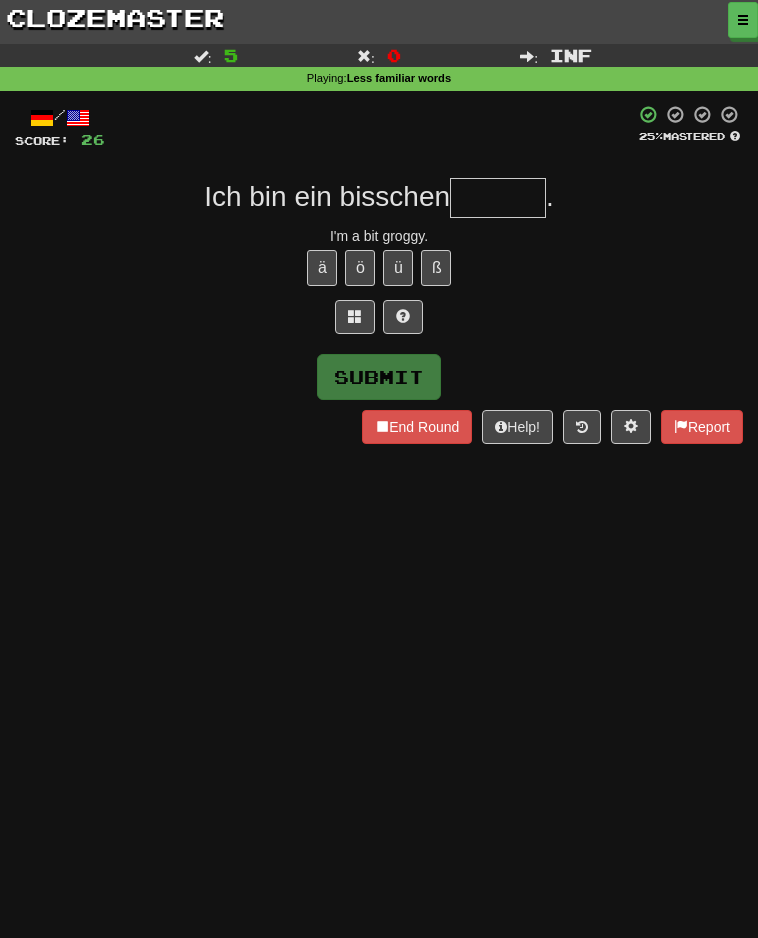 type on "*" 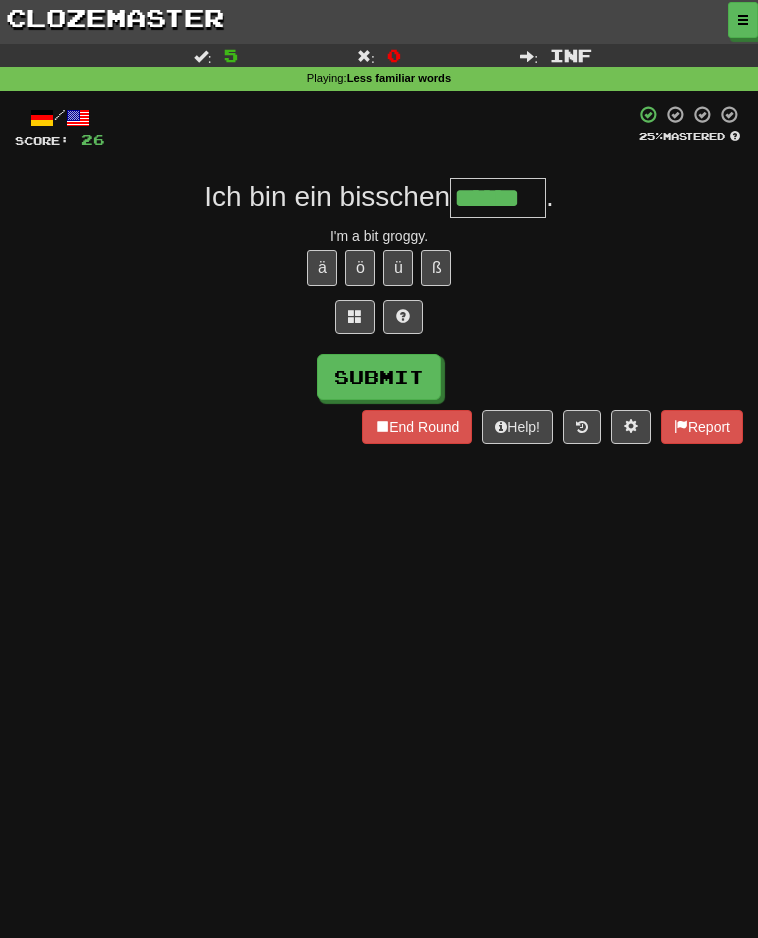 type on "******" 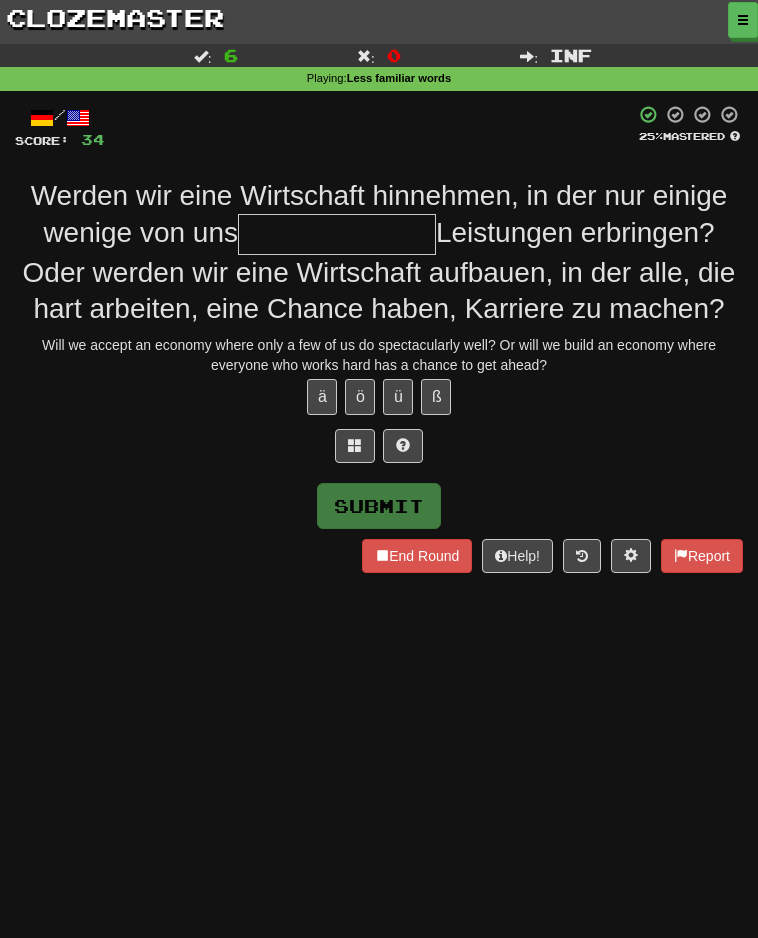 type on "*" 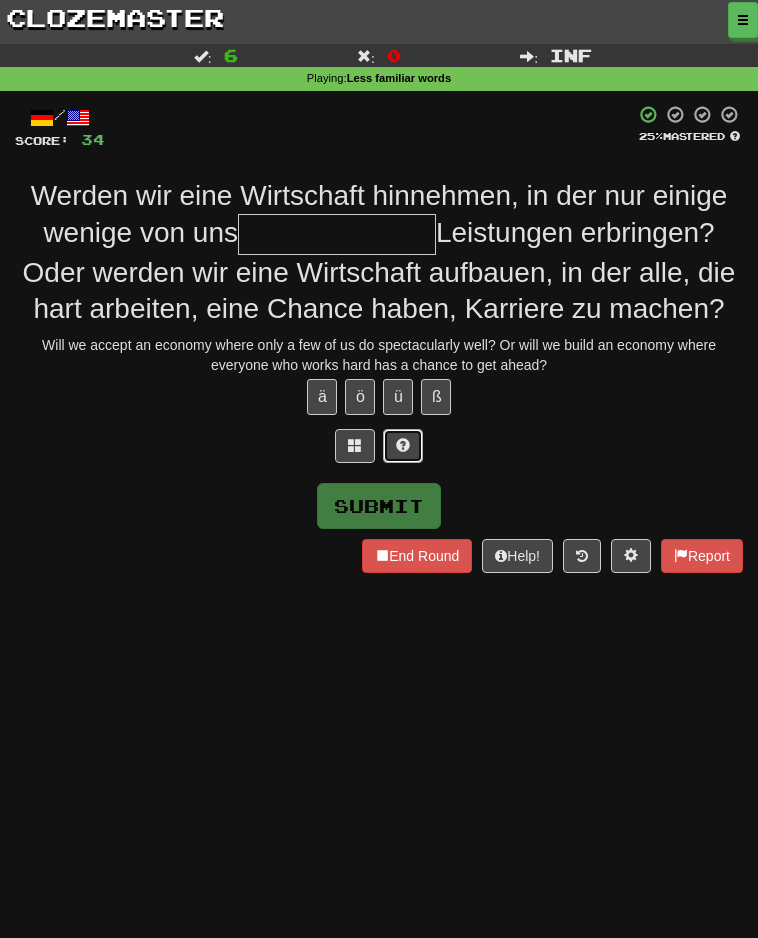 click at bounding box center (403, 445) 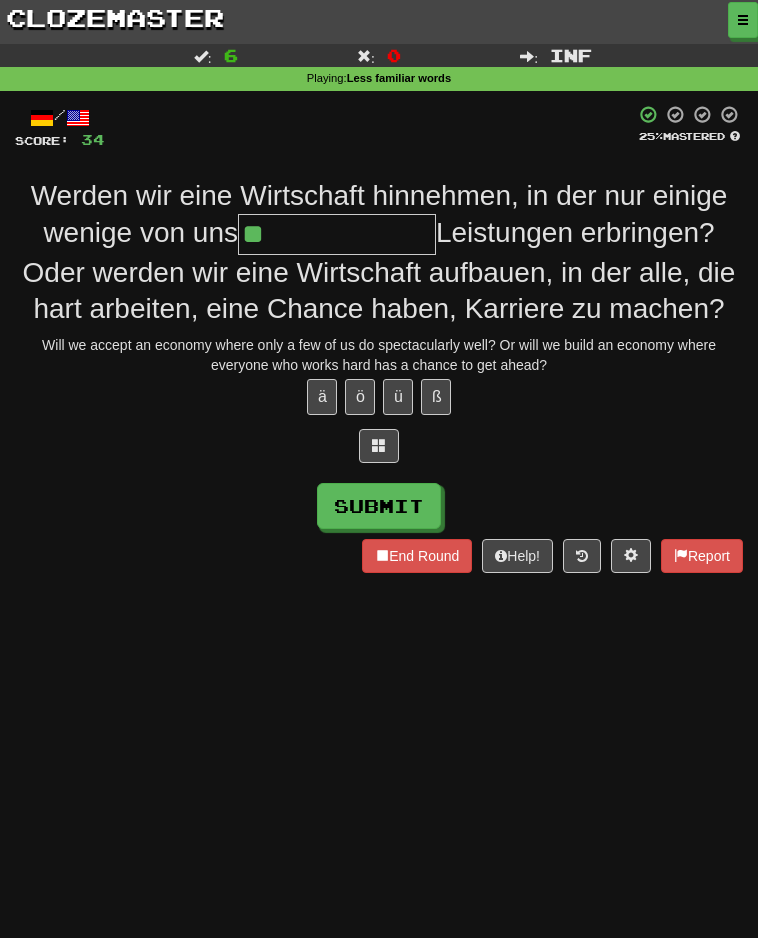 type on "*" 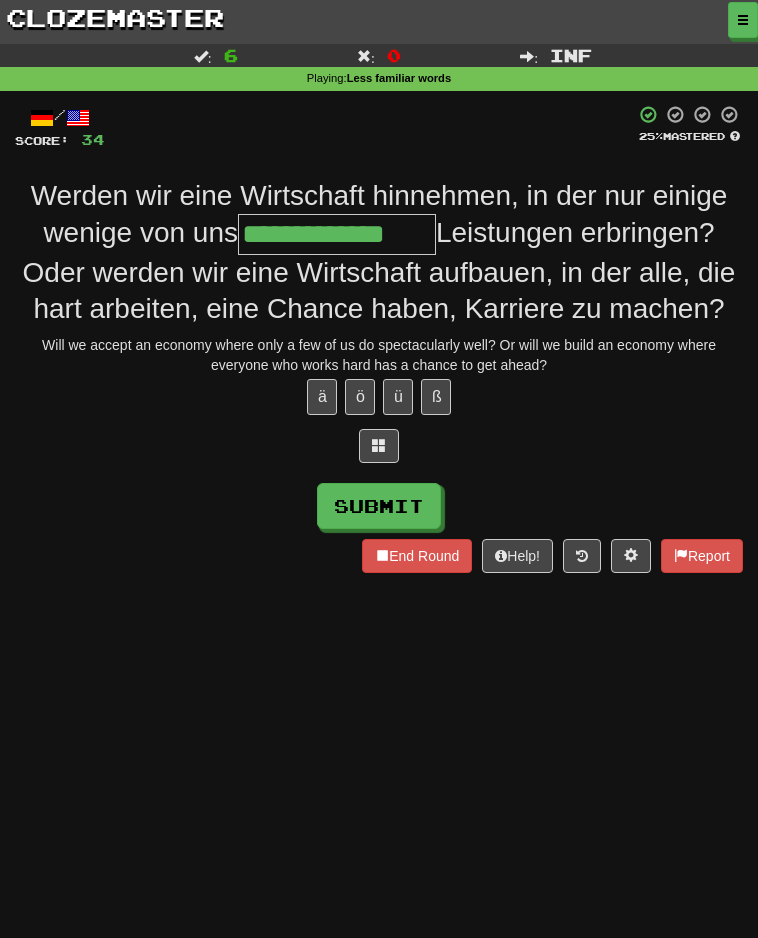 type on "**********" 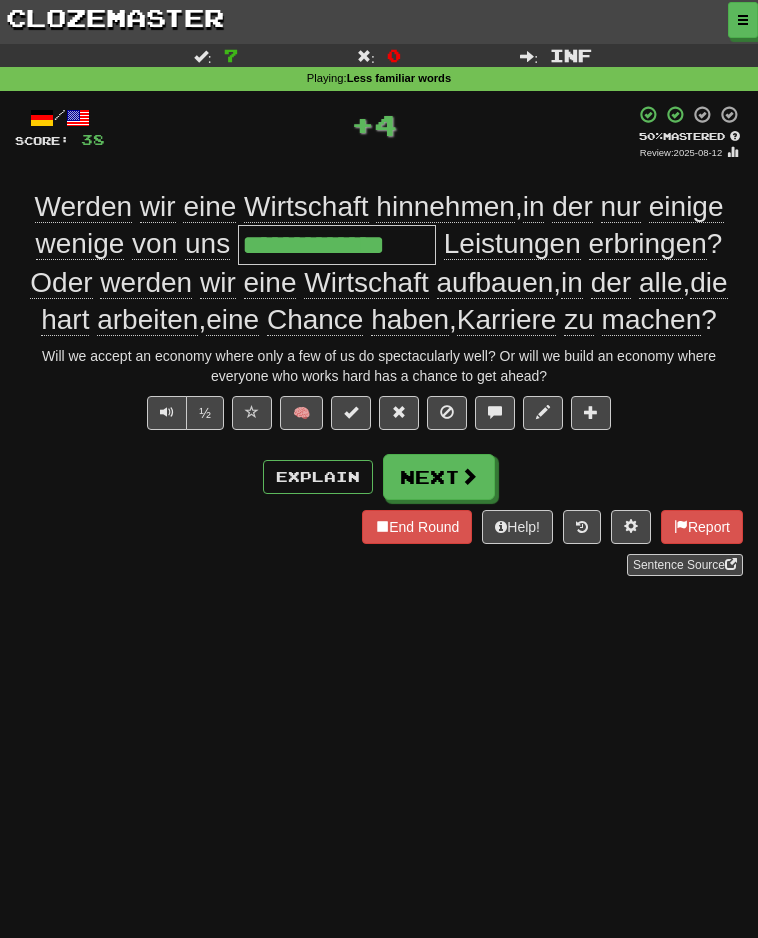 click on "Explain Next" at bounding box center (379, 477) 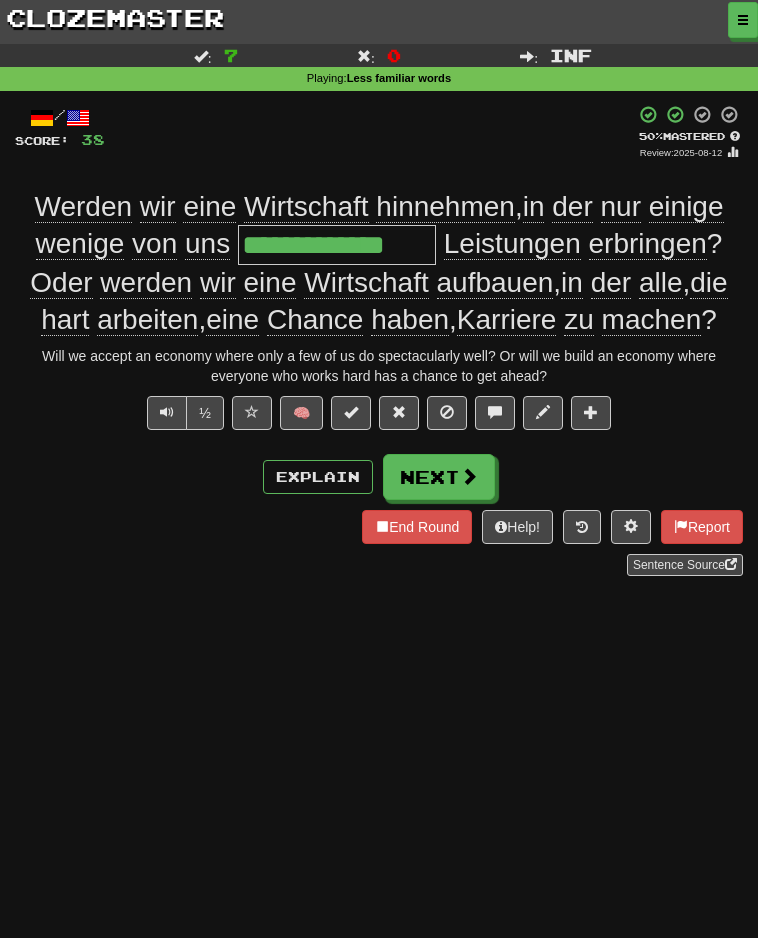 click on "Karriere" at bounding box center [507, 320] 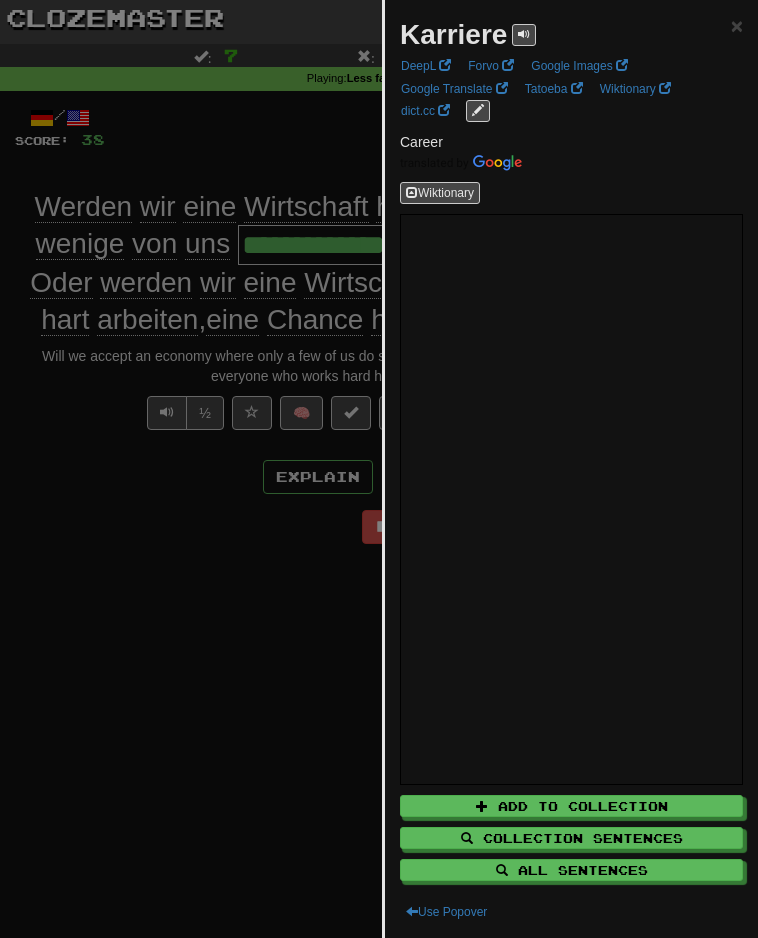 click at bounding box center [379, 469] 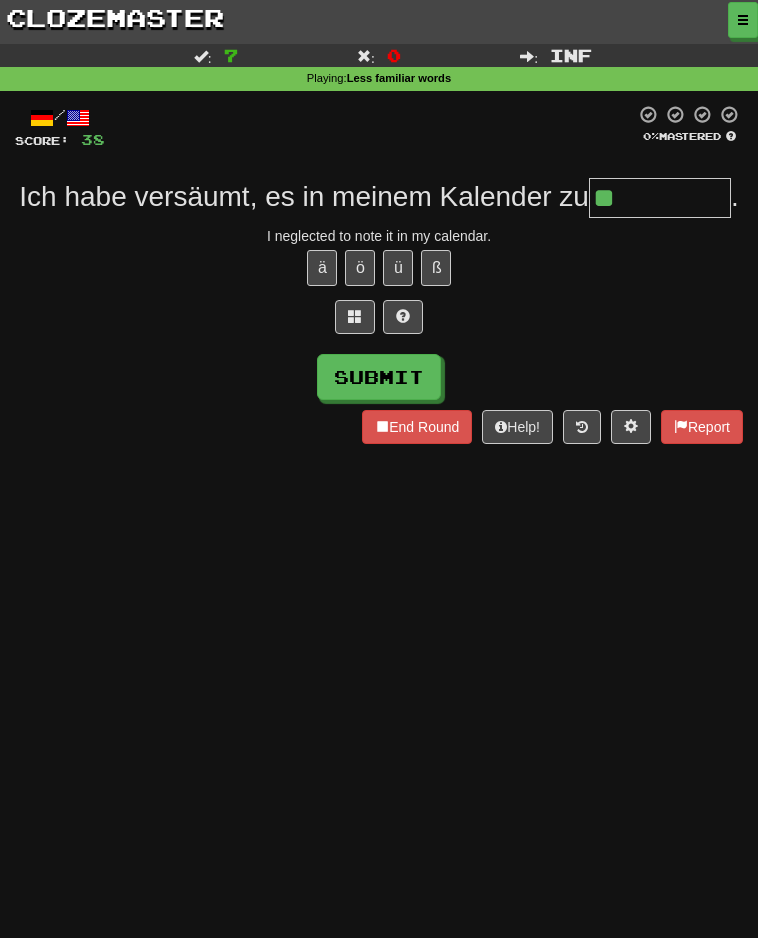 type on "*" 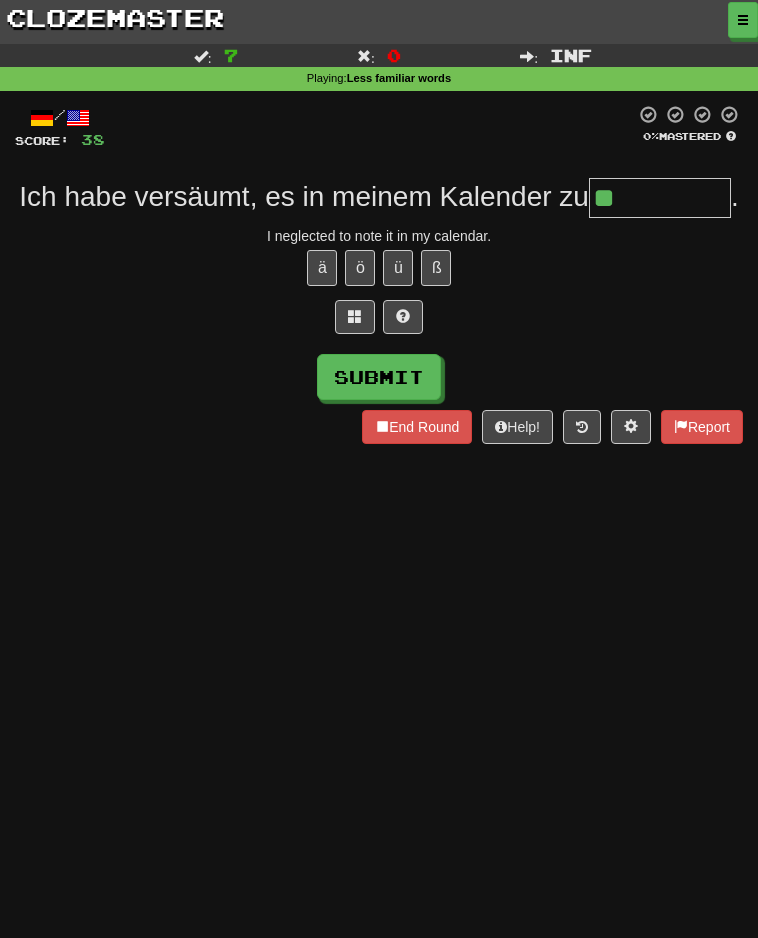 type on "*" 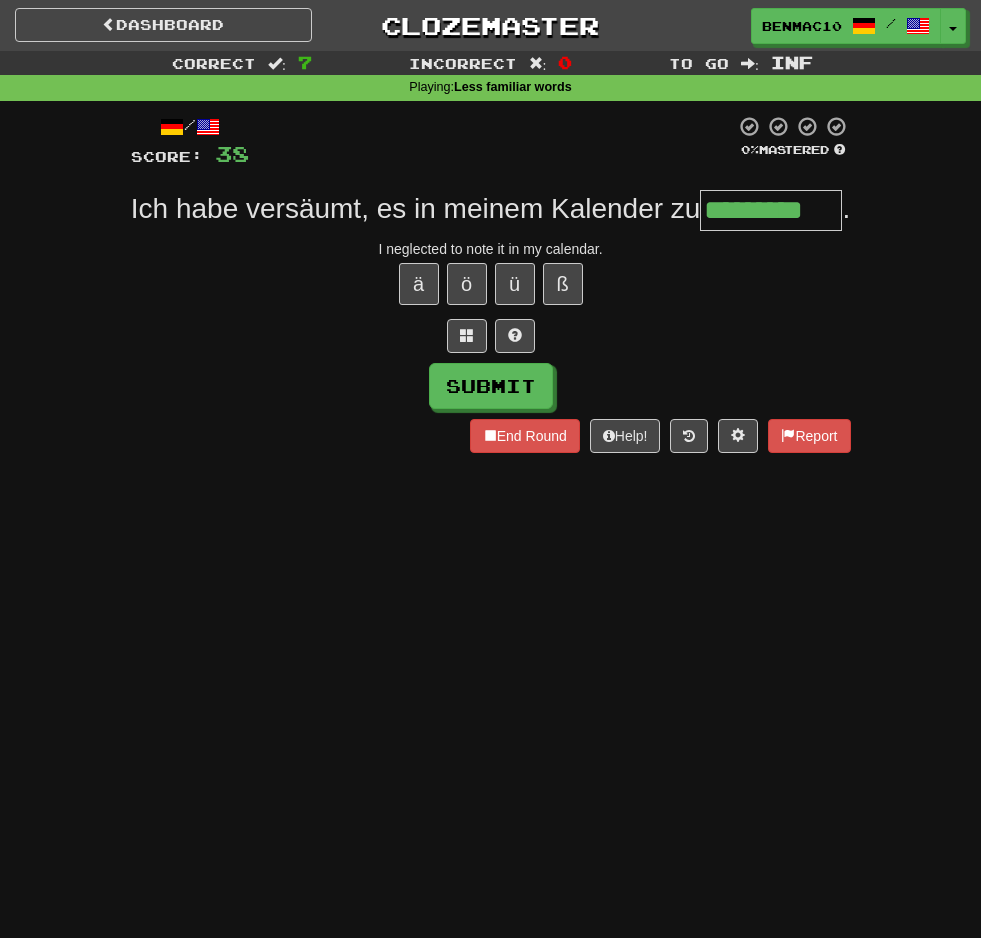 type on "*********" 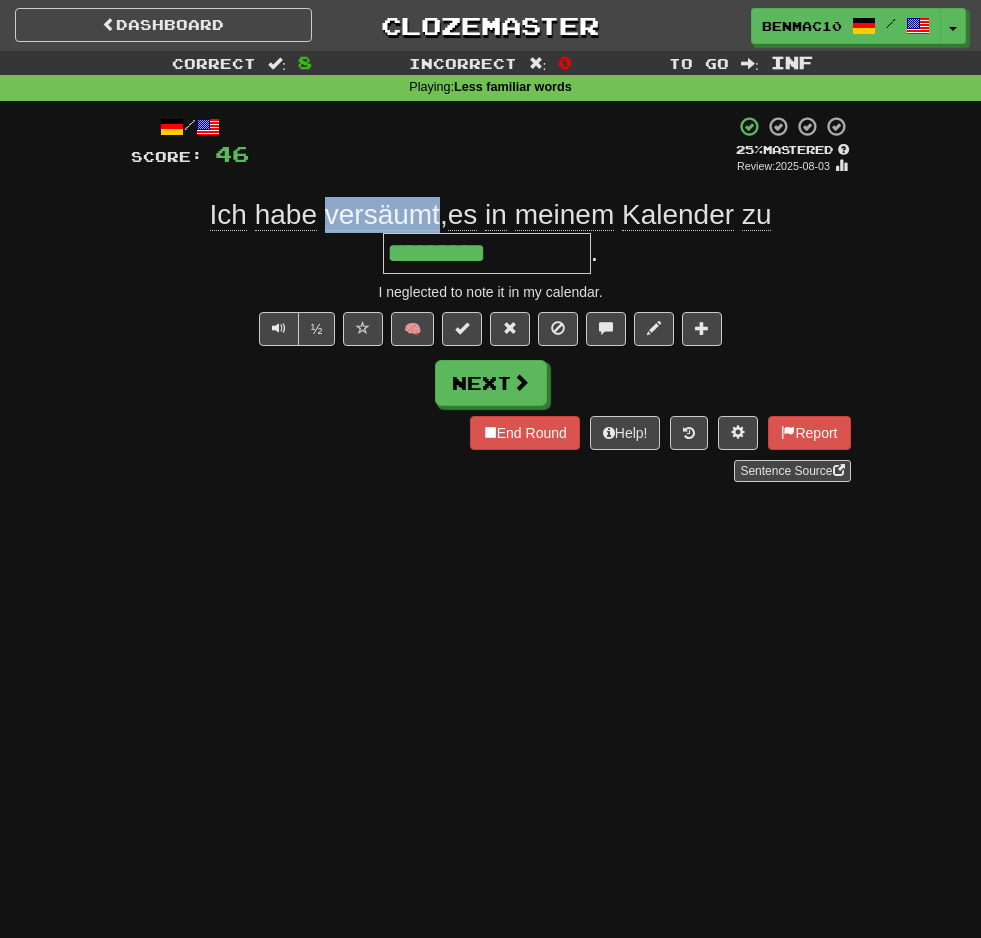 drag, startPoint x: 410, startPoint y: 242, endPoint x: 241, endPoint y: 234, distance: 169.18924 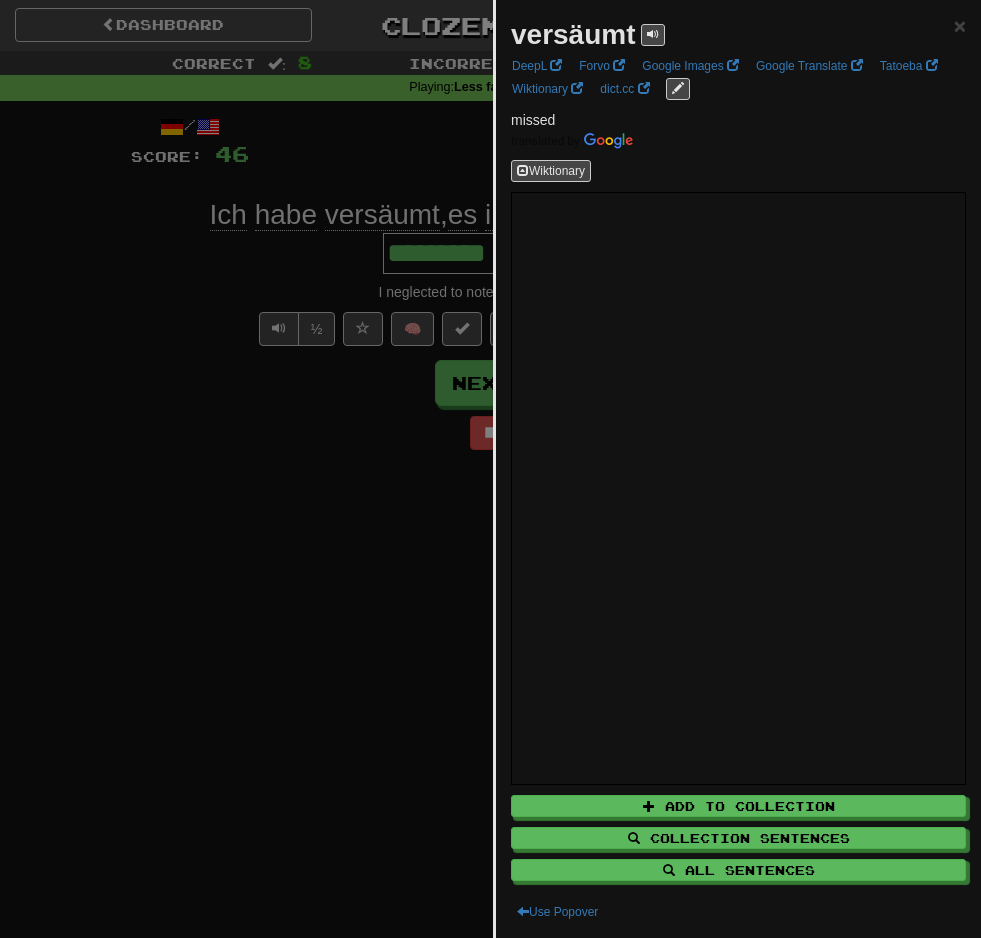 click on "versäumt" at bounding box center [573, 34] 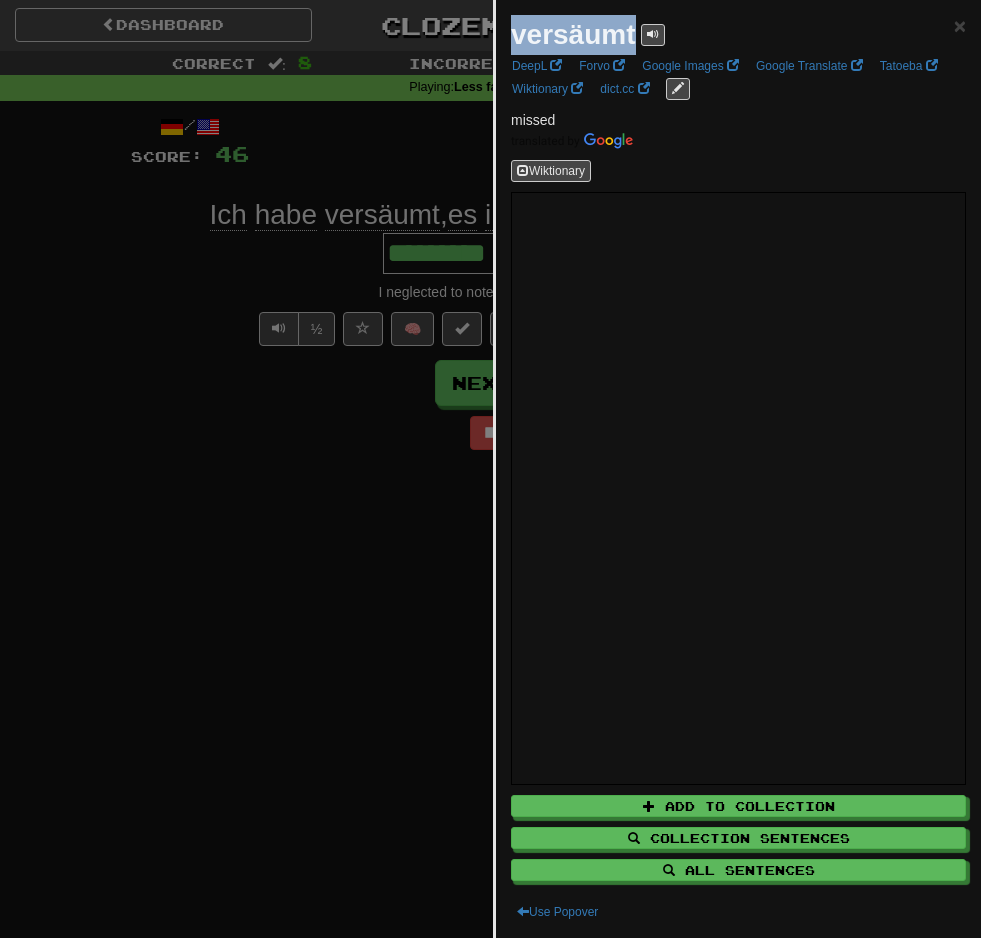 click on "versäumt" at bounding box center (573, 34) 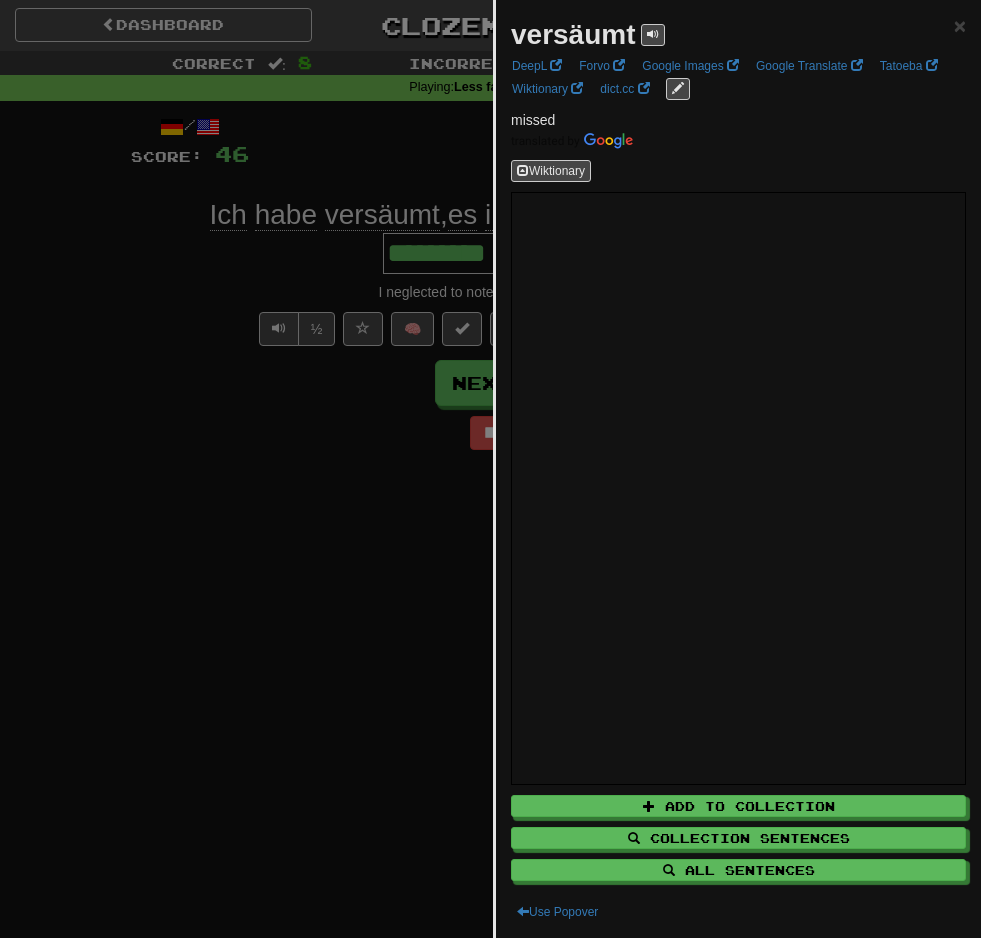 click at bounding box center [490, 469] 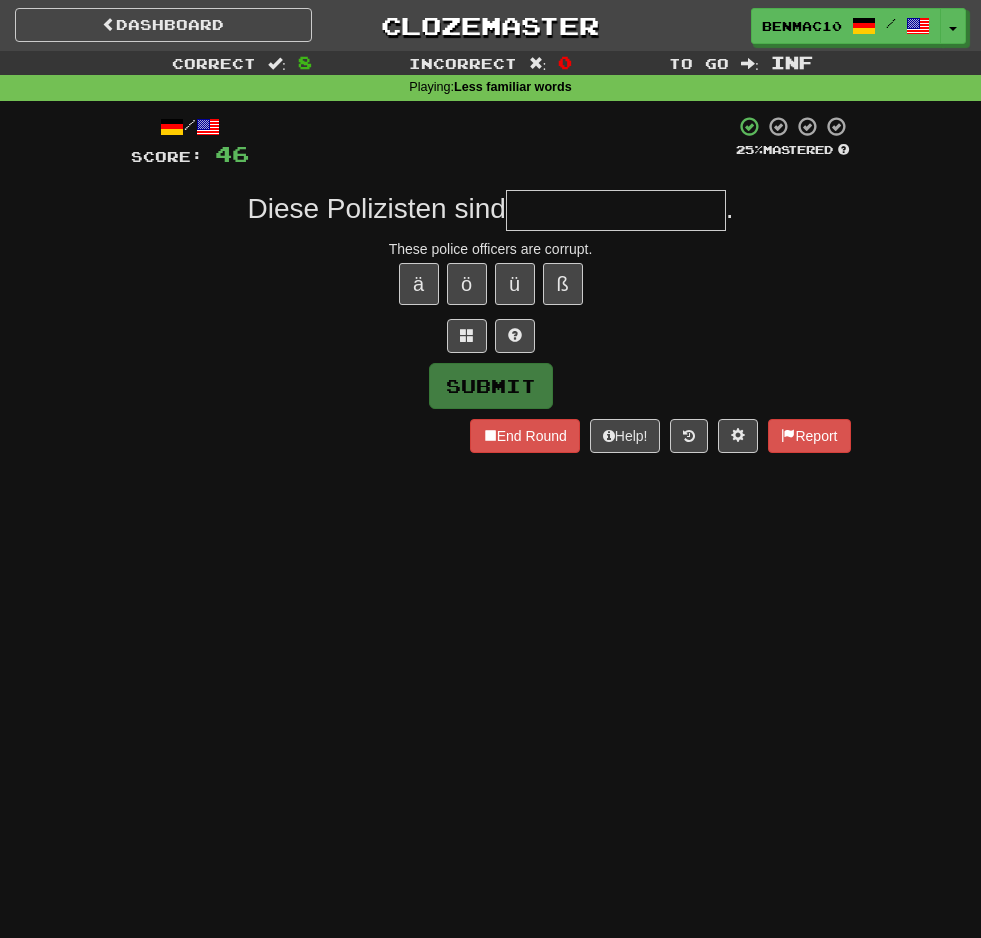 click at bounding box center (616, 210) 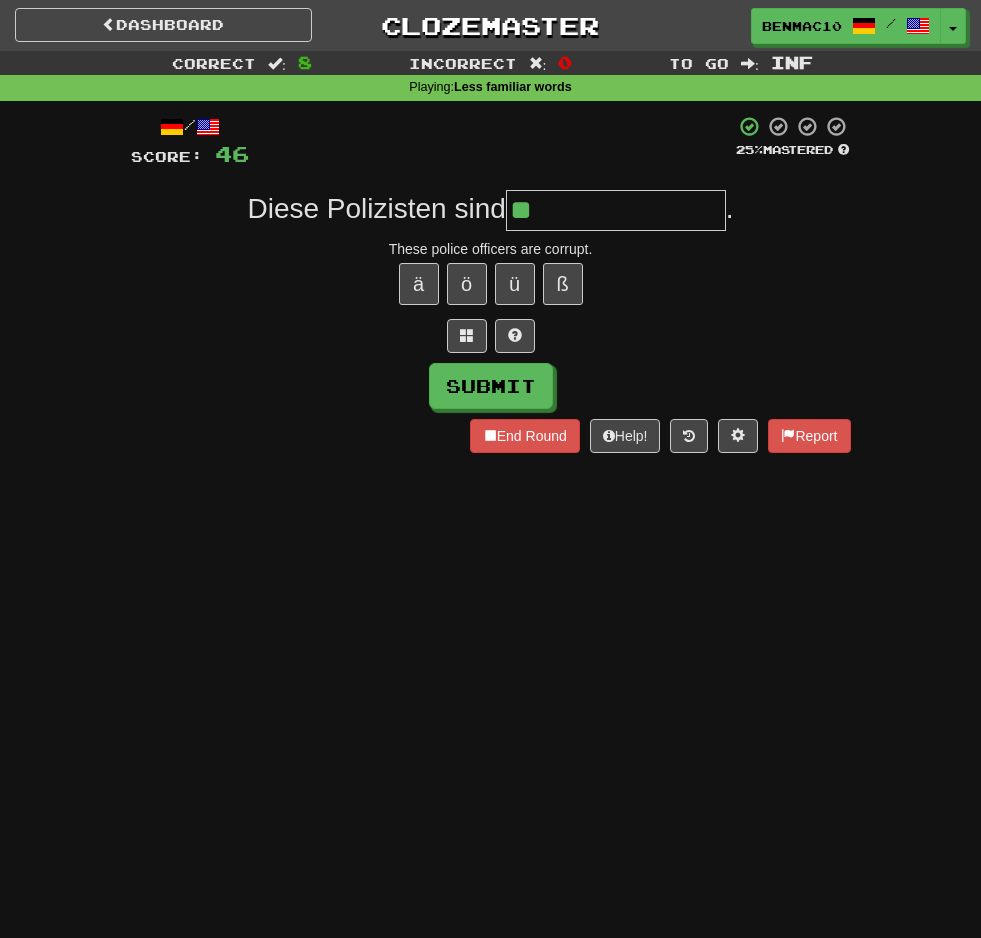type on "*" 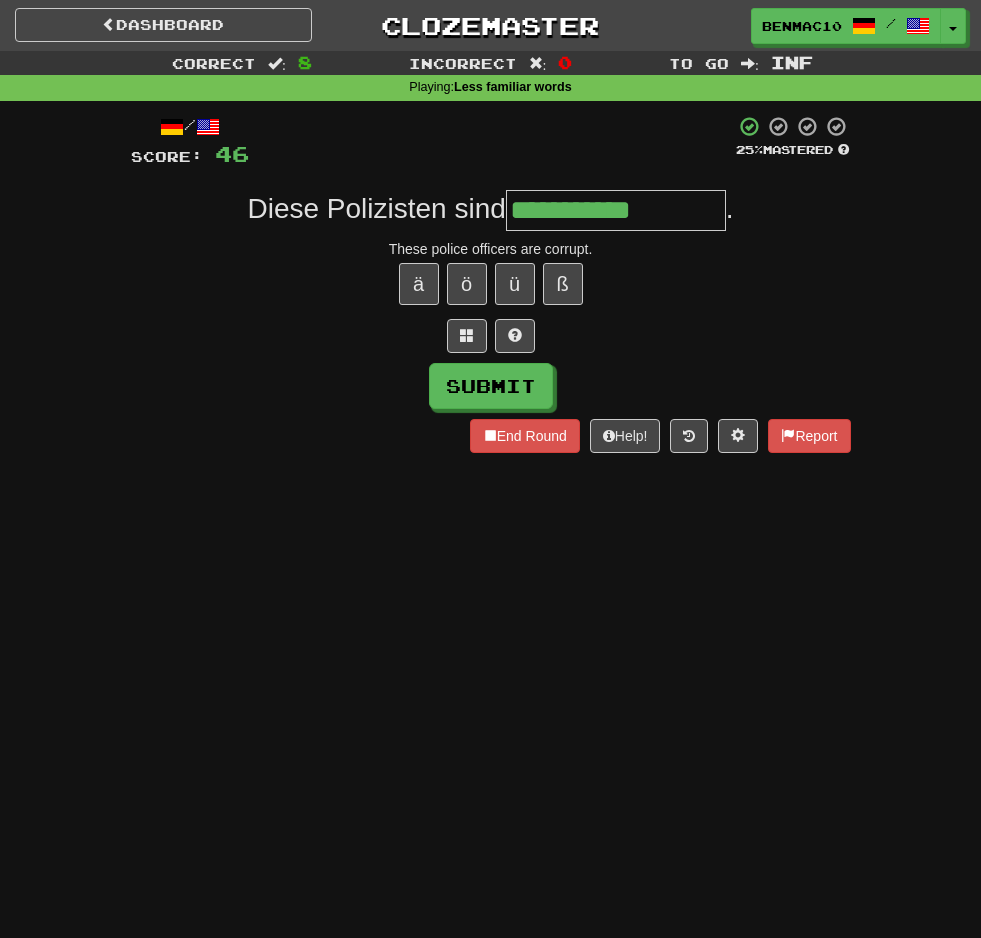 type on "**********" 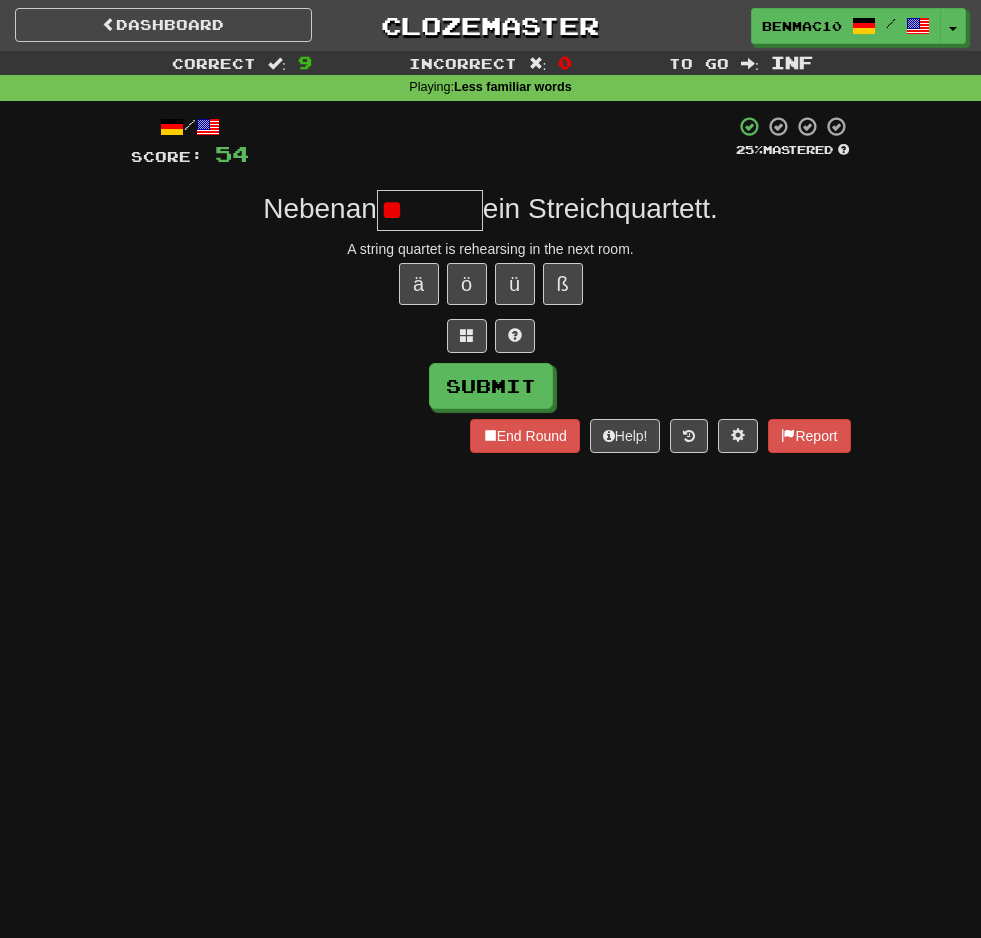 type on "*" 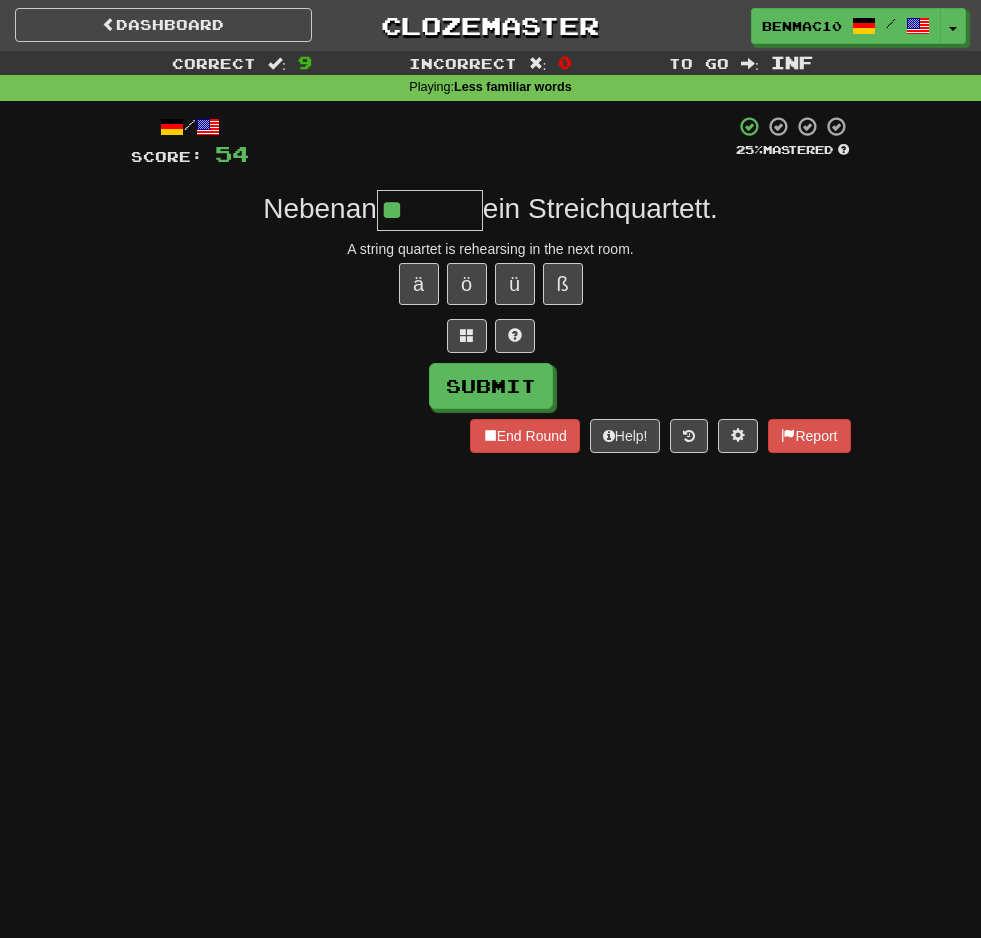 type on "*" 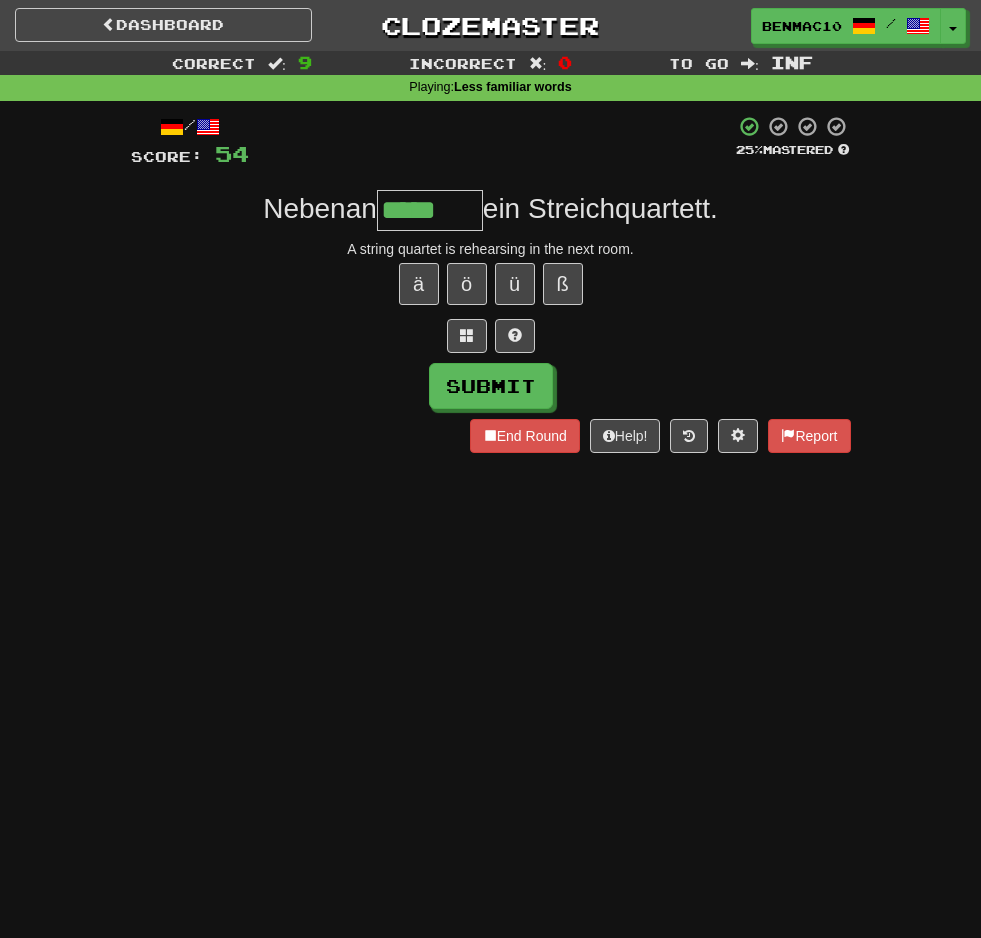 type on "*****" 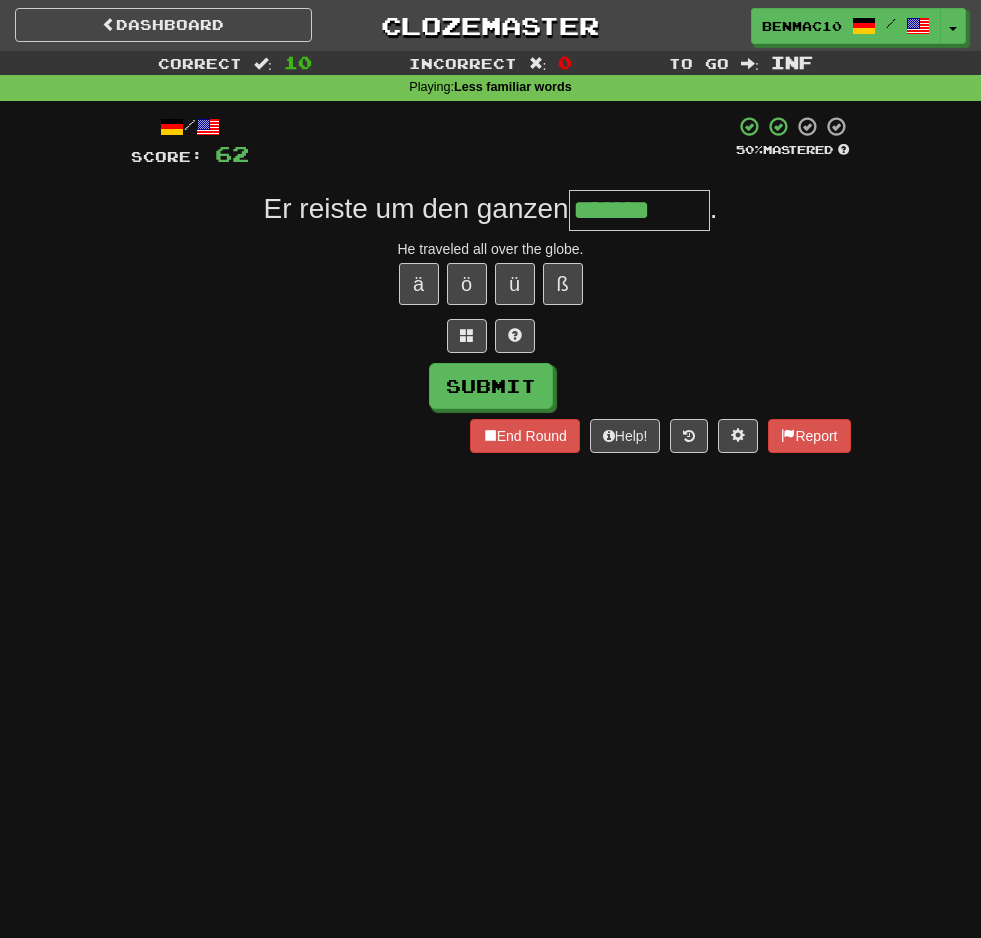 type on "*******" 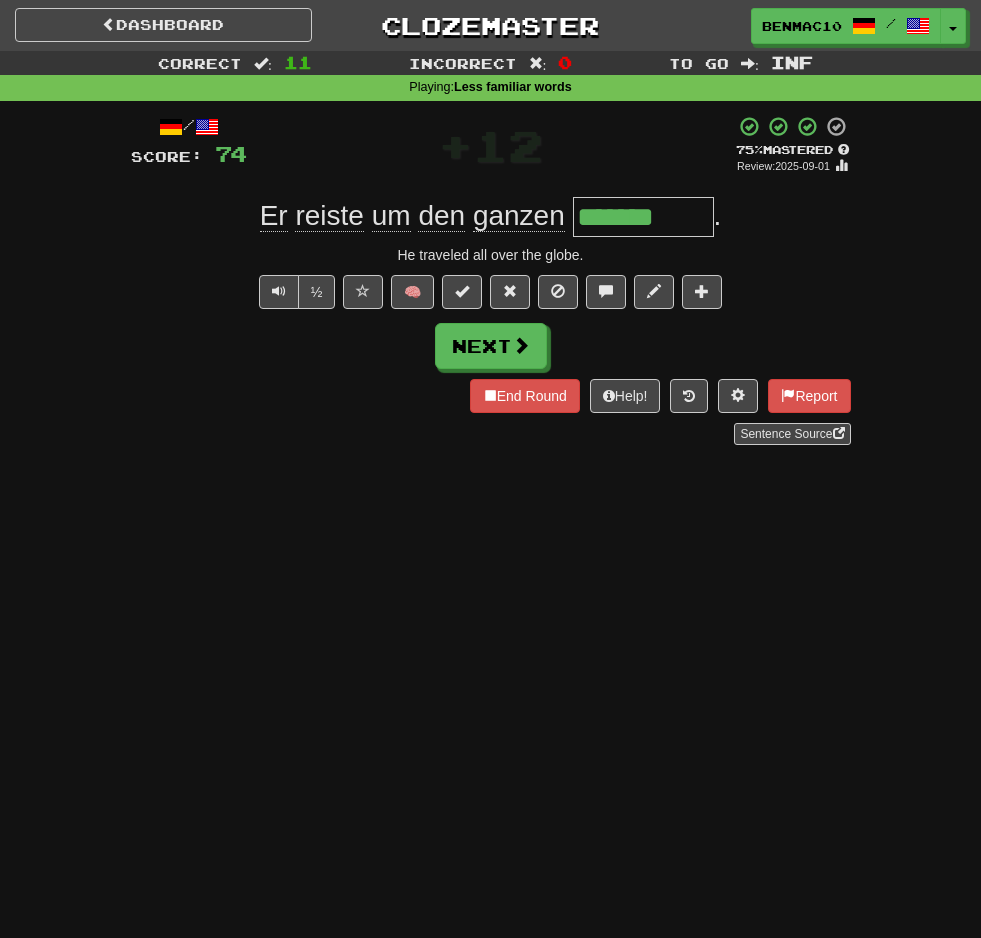 click on "Next" at bounding box center [491, 346] 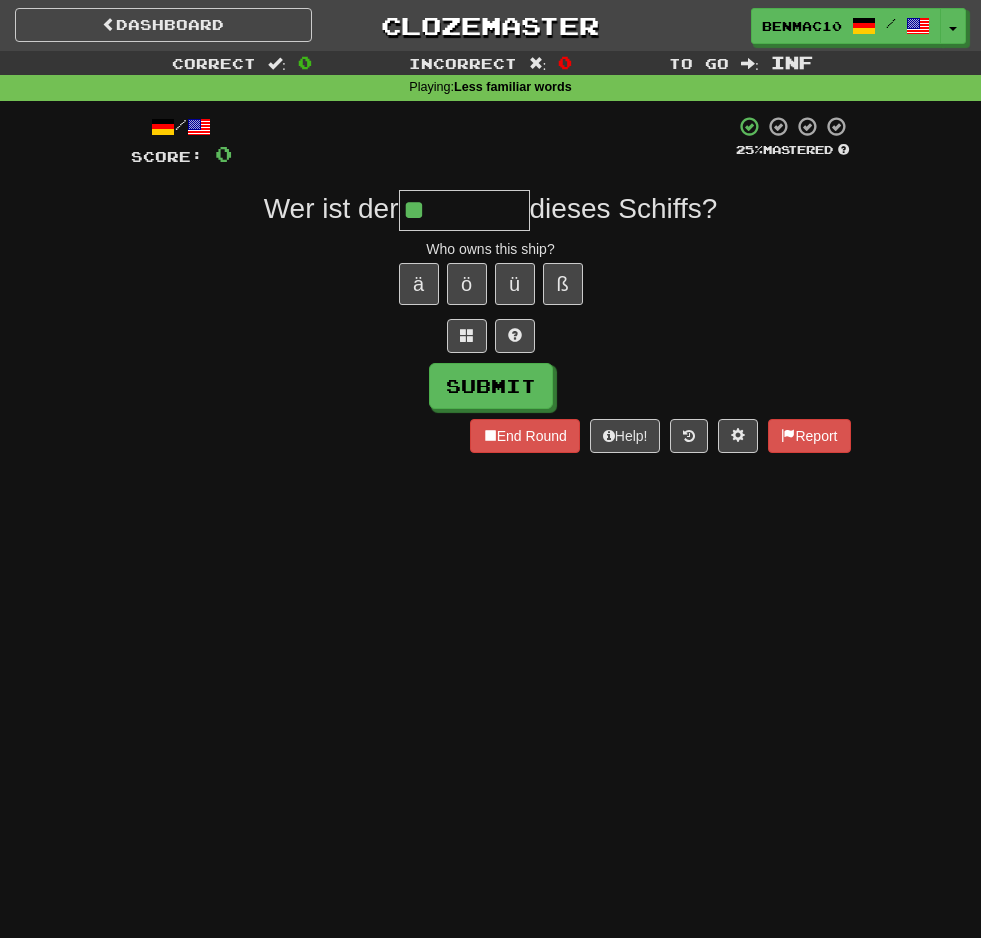 type on "*" 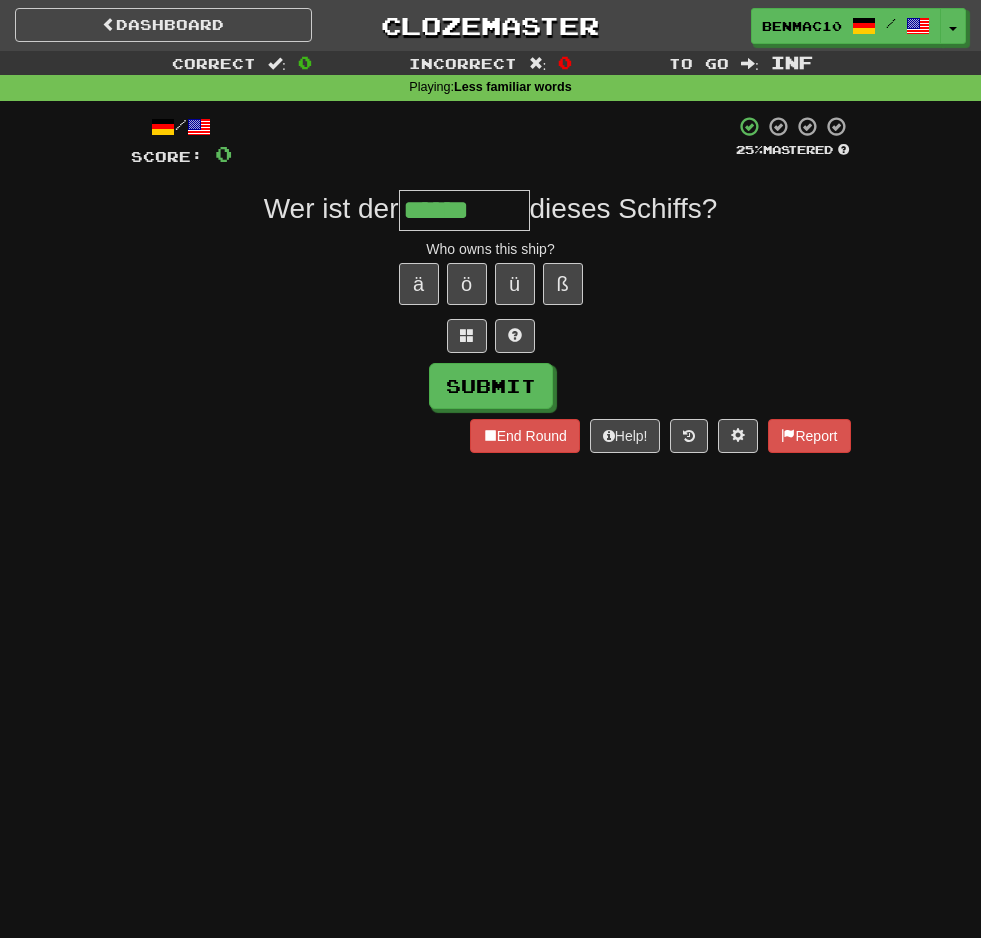 type on "******" 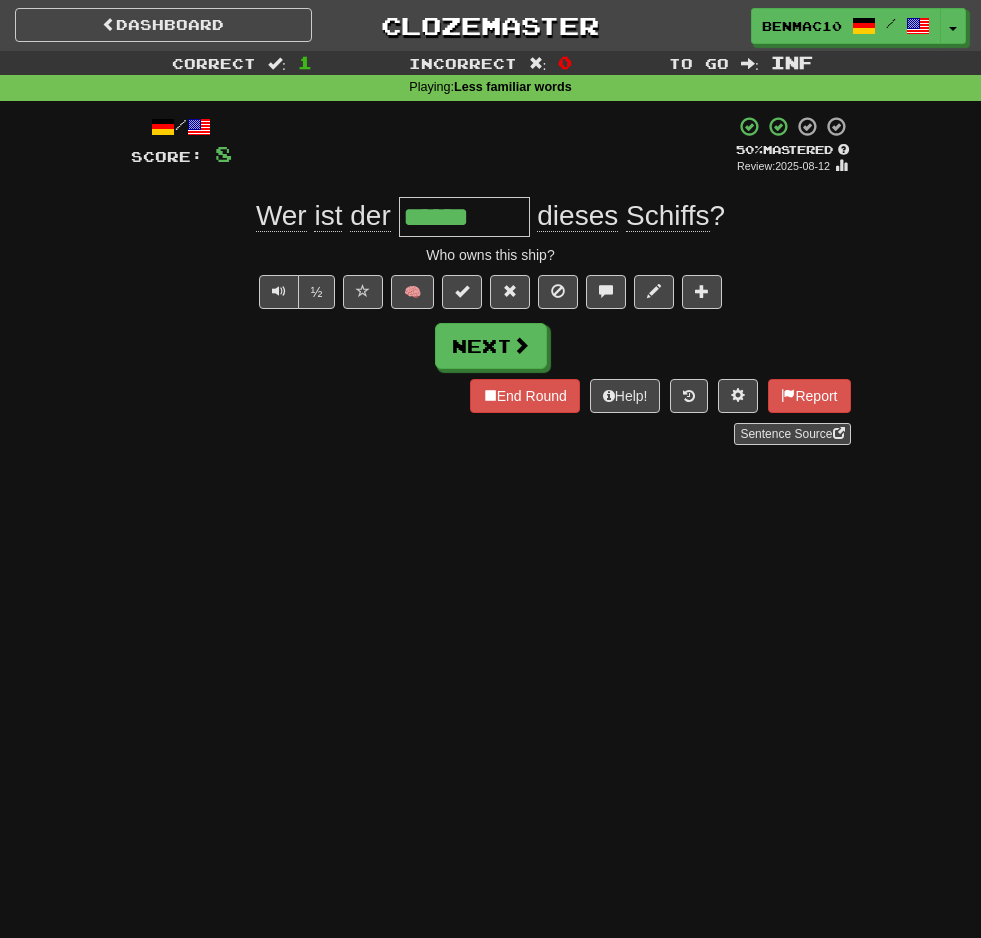 click on "½ 🧠" at bounding box center [491, 292] 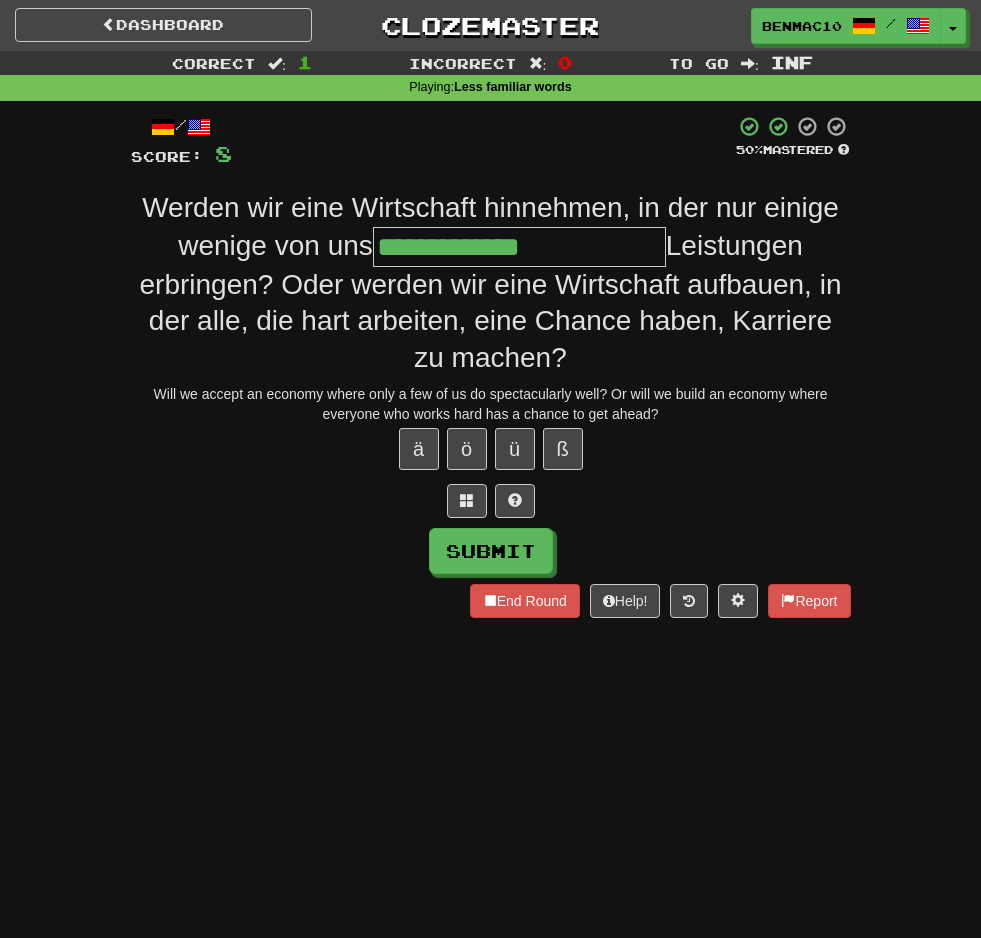 type on "**********" 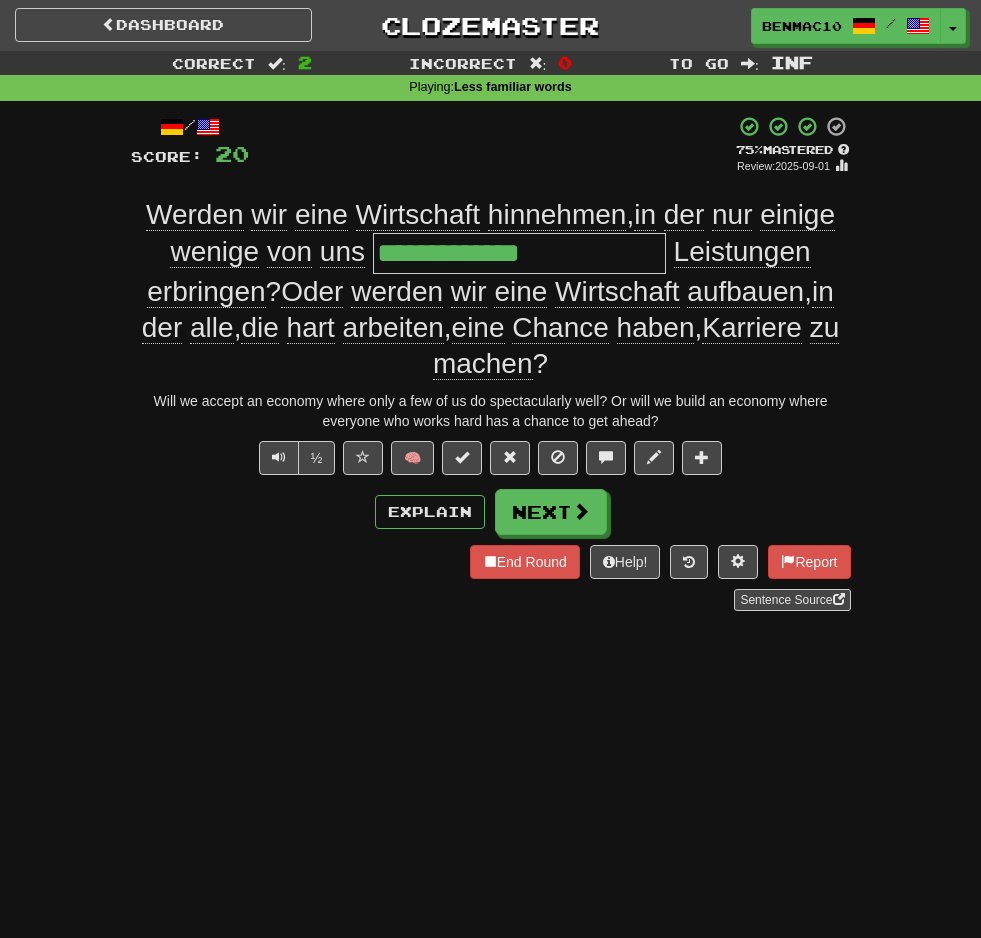 click on "/ Score: 20 + 12 75 % Mastered Review: 2025-09-01 Werden wir eine Wirtschaft hinnehmen , in der nur einige wenige von uns [REDACTED] Leistungen erbringen ? Oder werden wir eine Wirtschaft aufbauen , in der alle , die hart arbeiten , eine Chance haben , Karriere zu machen ? Will we accept an economy where only a few of us do spectacularly well? Or will we build an economy where everyone who works hard has a chance to get ahead? ½ 🧠 Explain Next End Round Help! Report Sentence Source" at bounding box center [491, 363] 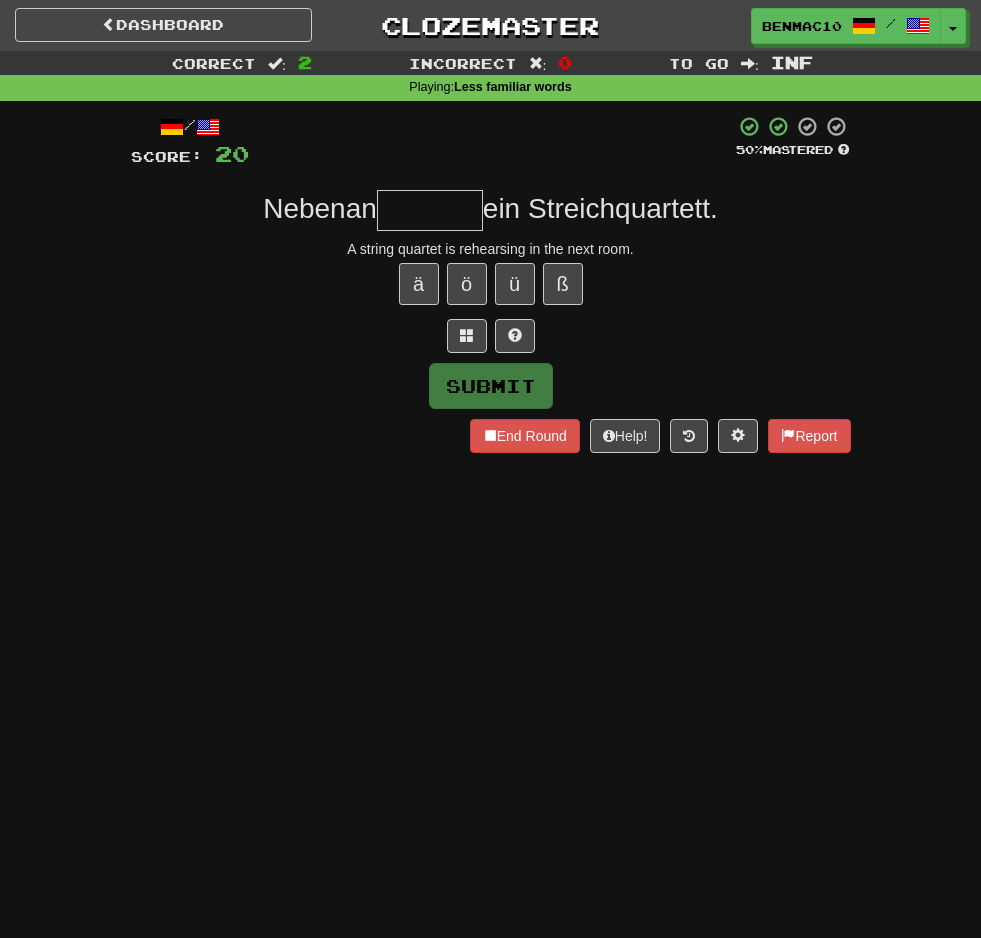 click at bounding box center (430, 210) 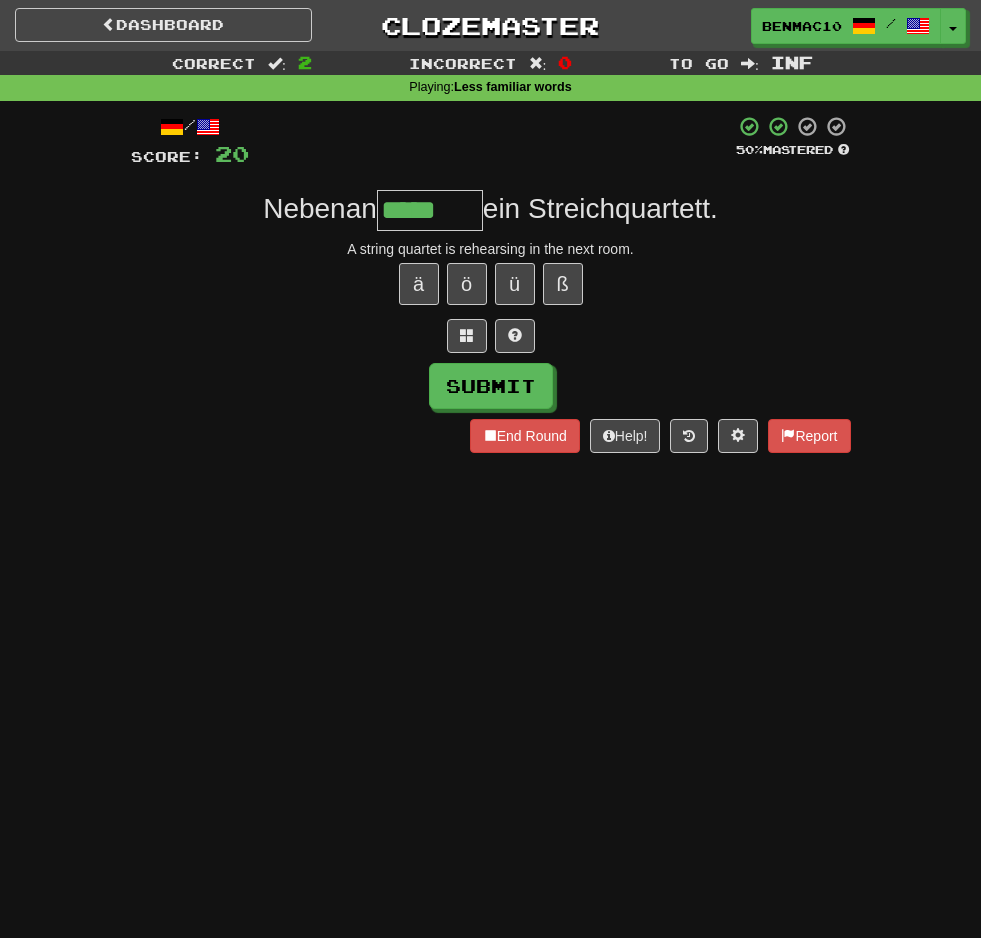 type on "*****" 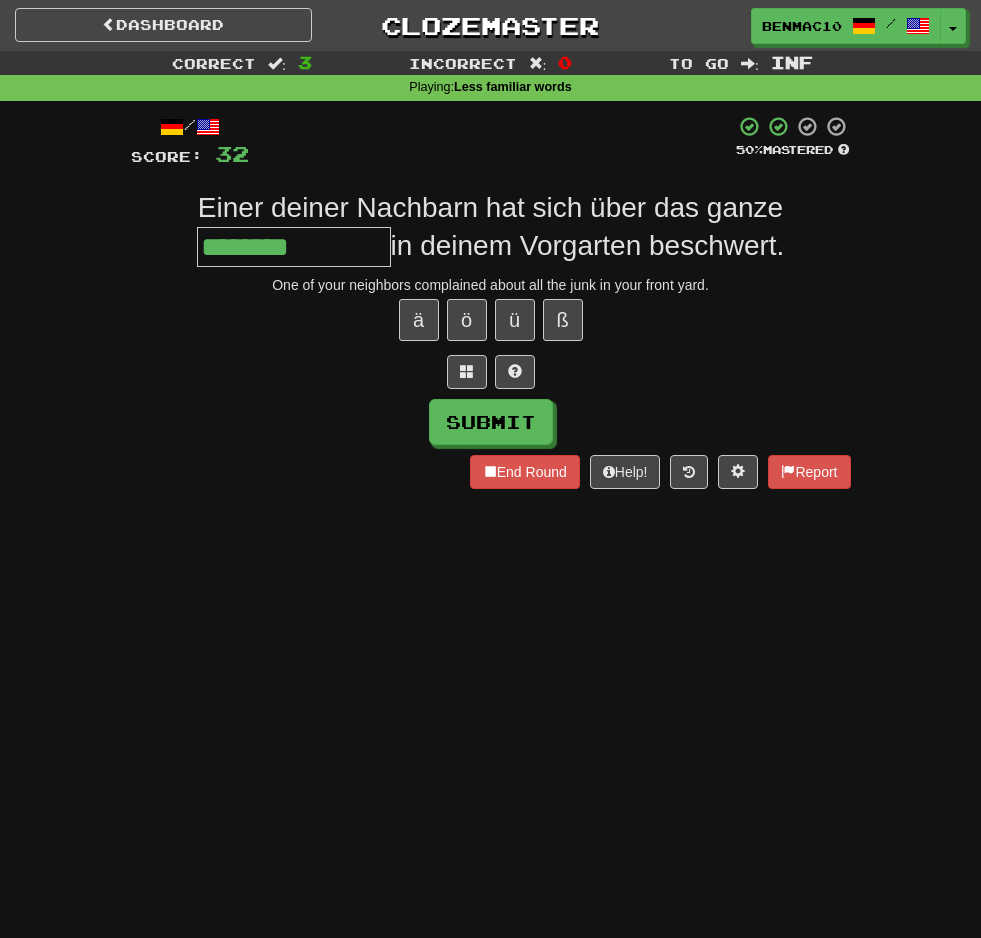 type on "********" 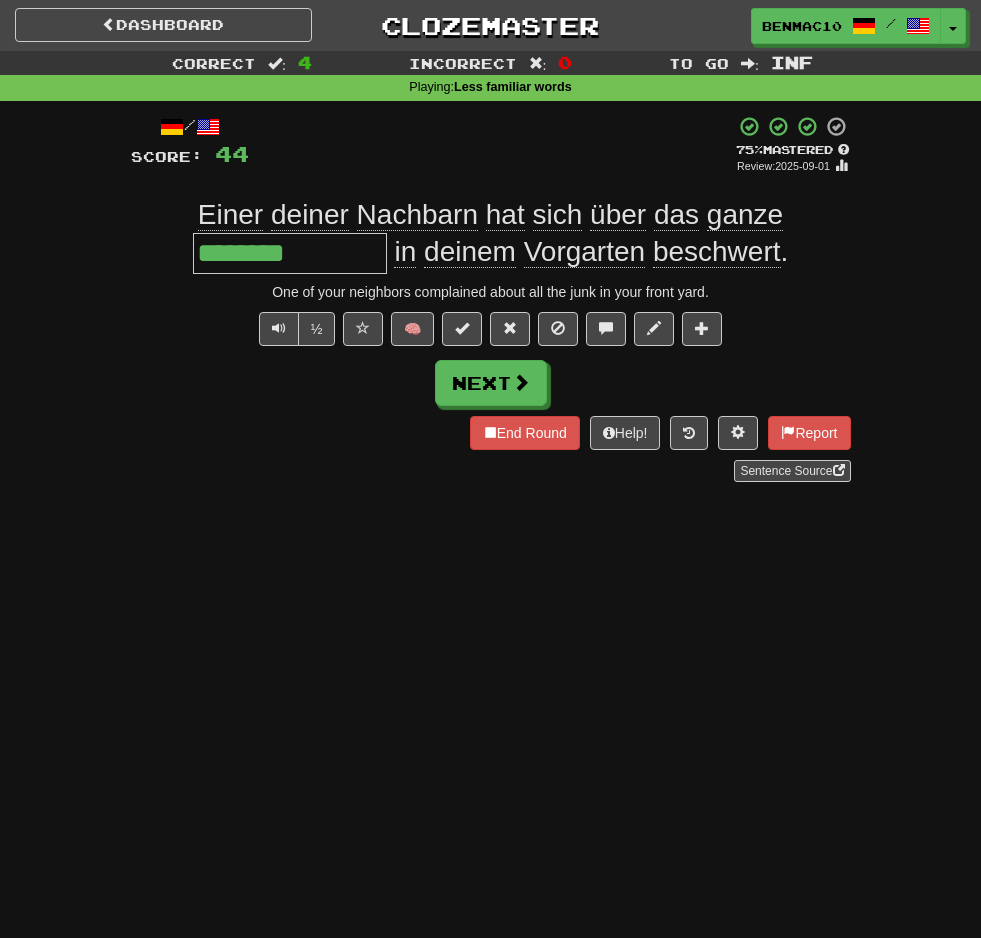 click on "+ 12" at bounding box center (492, 145) 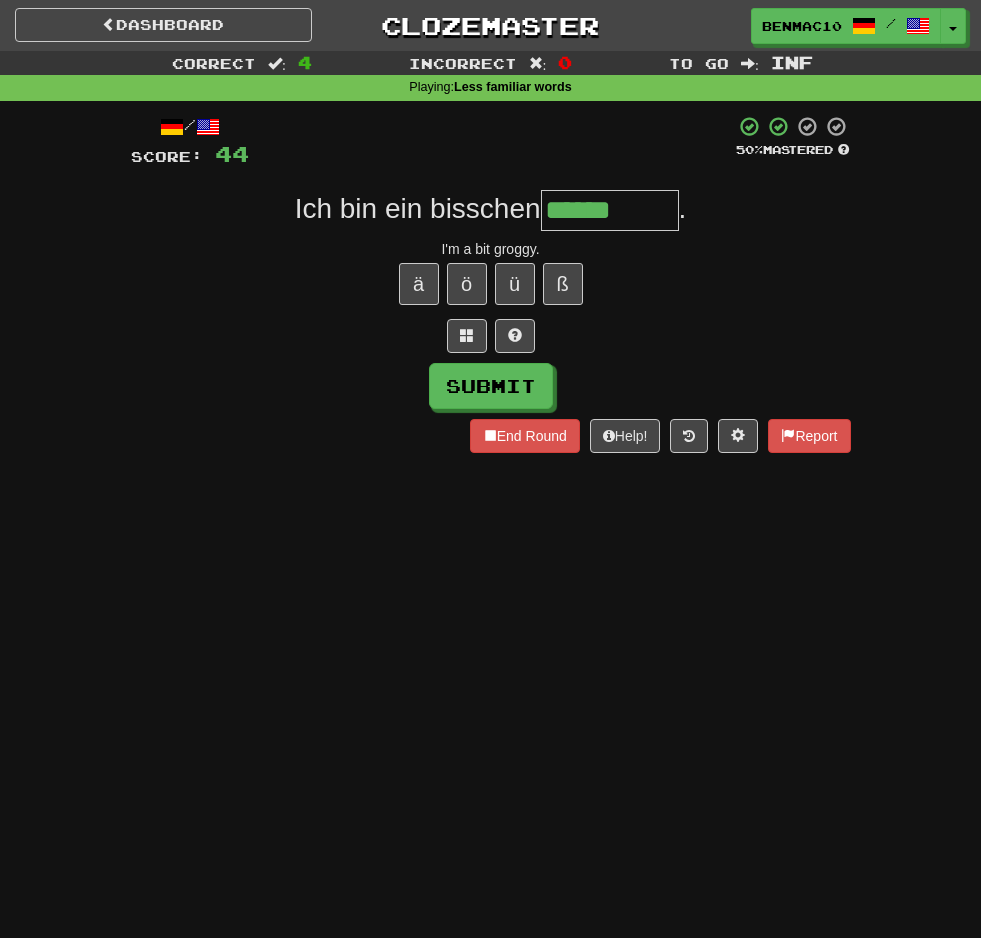 type on "******" 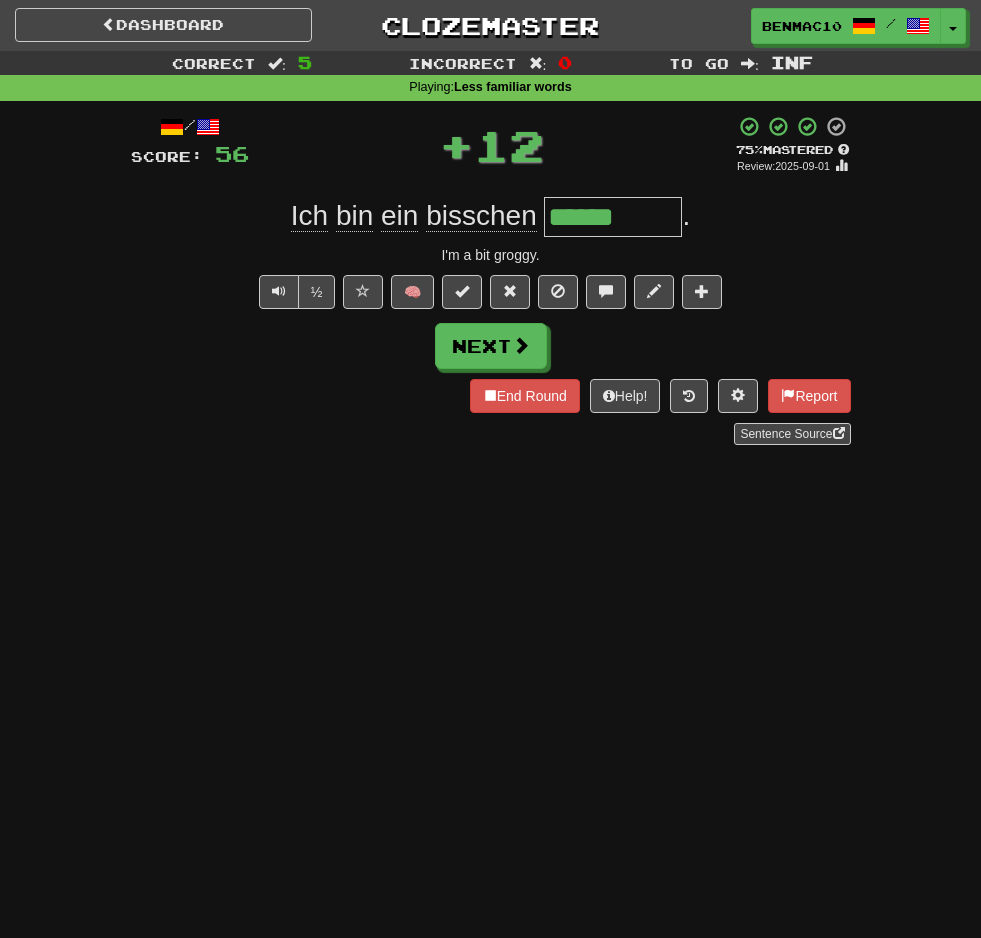 click on "+ 12" at bounding box center [492, 145] 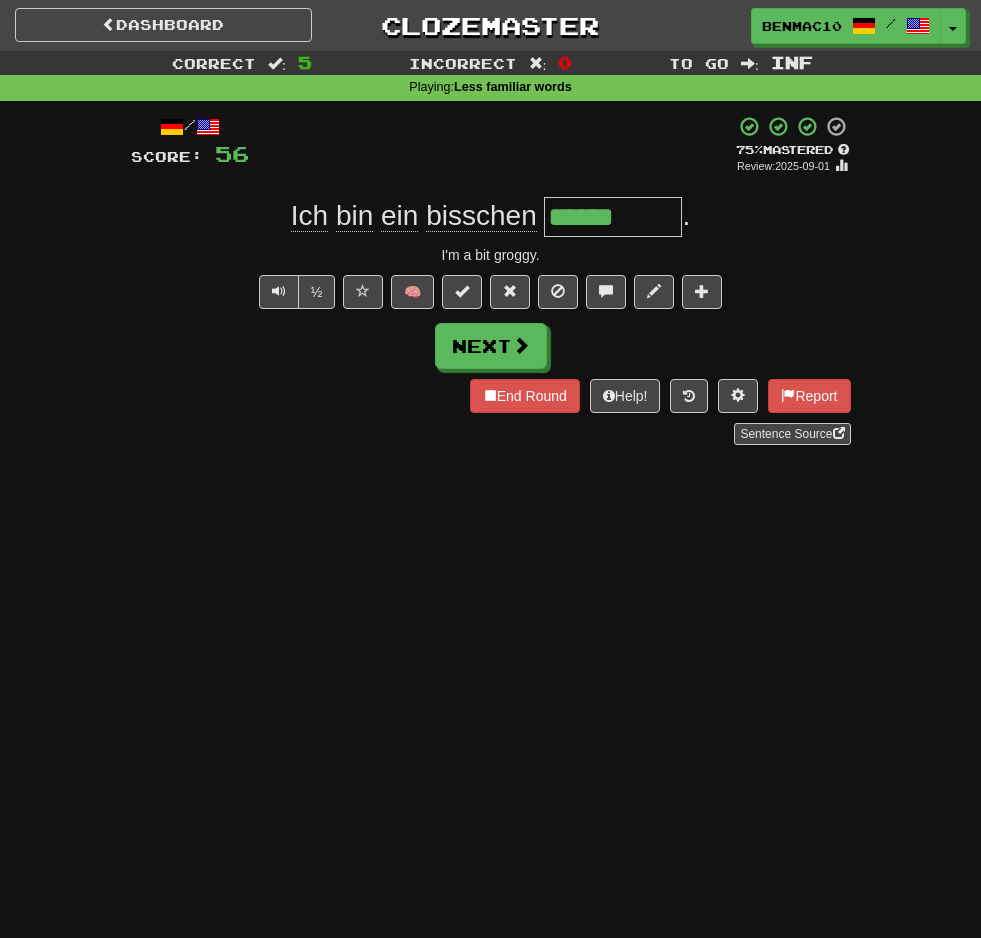 click on "Dashboard
Clozemaster
[USERNAME]
/
Toggle Dropdown
Dashboard
Leaderboard
Activity Feed
Notifications
Profile
Discussions
Deutsch
/
English
Streak:
685
Review:
28,300
Points Today: 552
Español
/
English
Streak:
0
Review:
10
Points Today: 0
Tiếng Việt
/
English
Streak:
0
Review:
0
Points Today: 0
Languages
Account
Logout
[USERNAME]
/
Toggle Dropdown
Dashboard
Leaderboard
Activity Feed
Notifications
Profile
Discussions
Deutsch
/
English
Streak:
685
Review:
28,300
Points Today: 552
Español
/
English
Streak:
0
Review:
10" at bounding box center (490, 469) 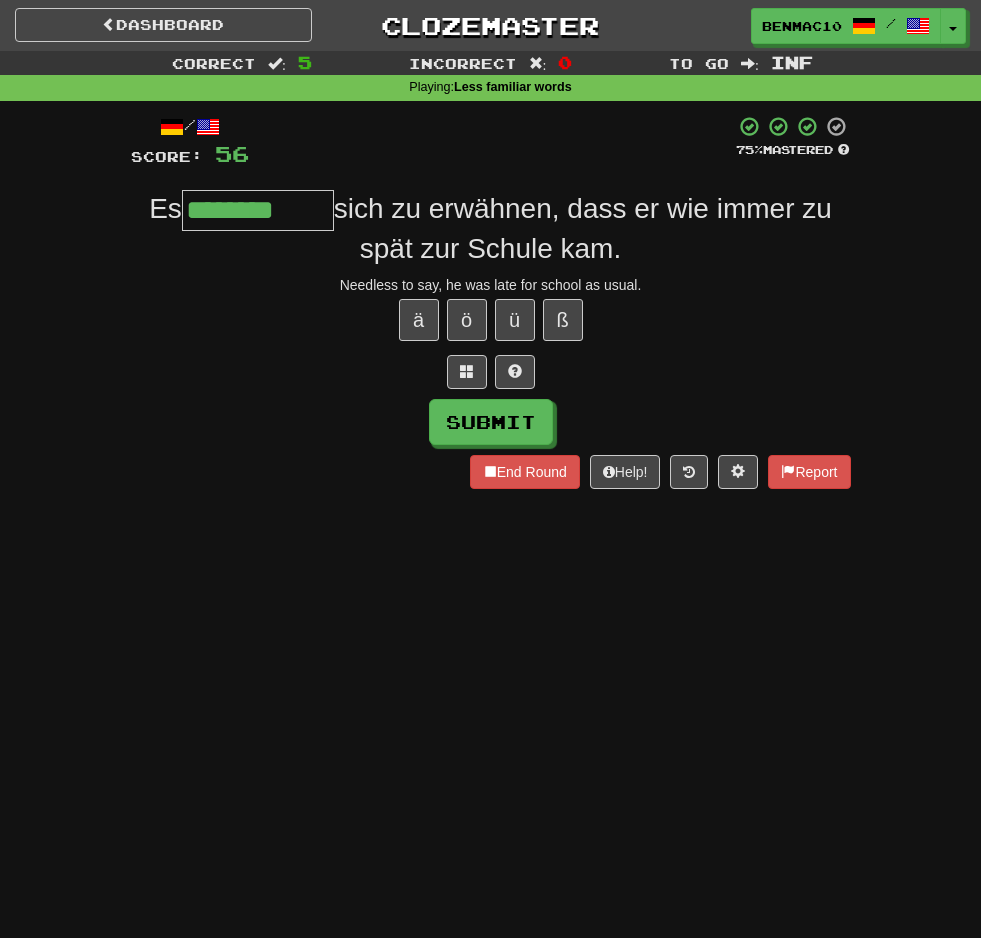 type on "********" 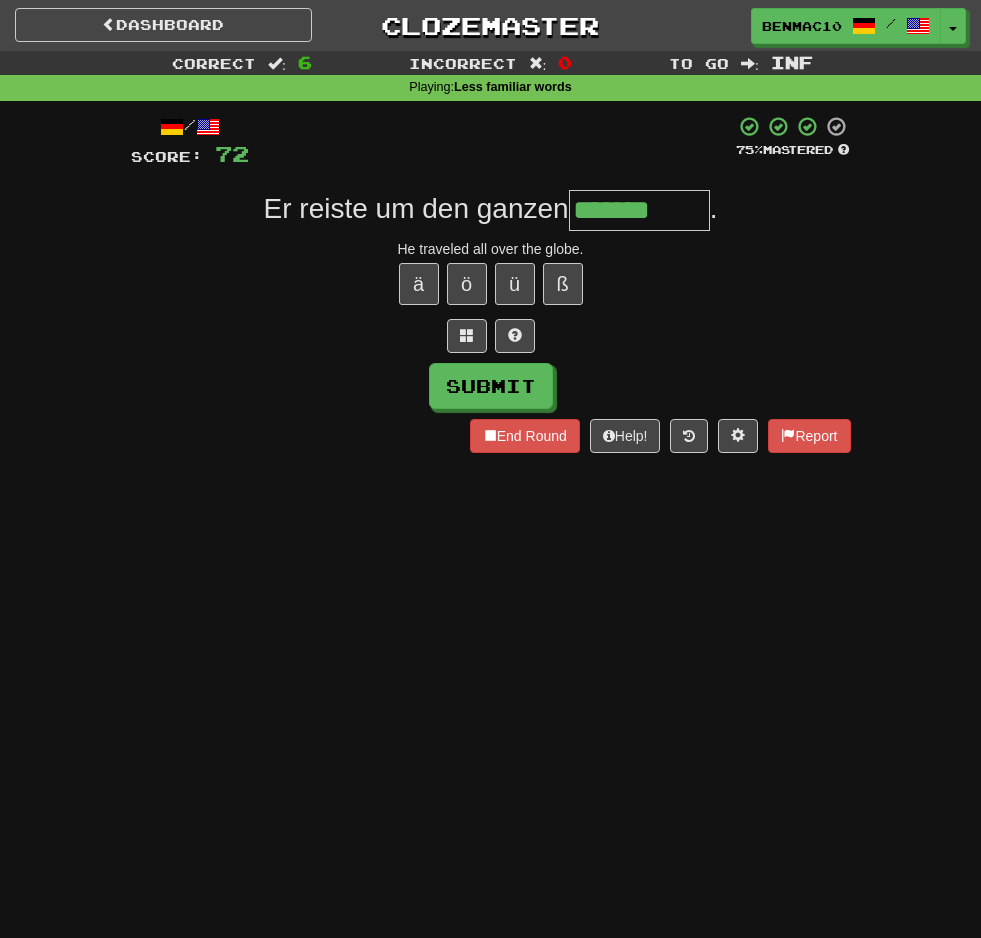 type on "*******" 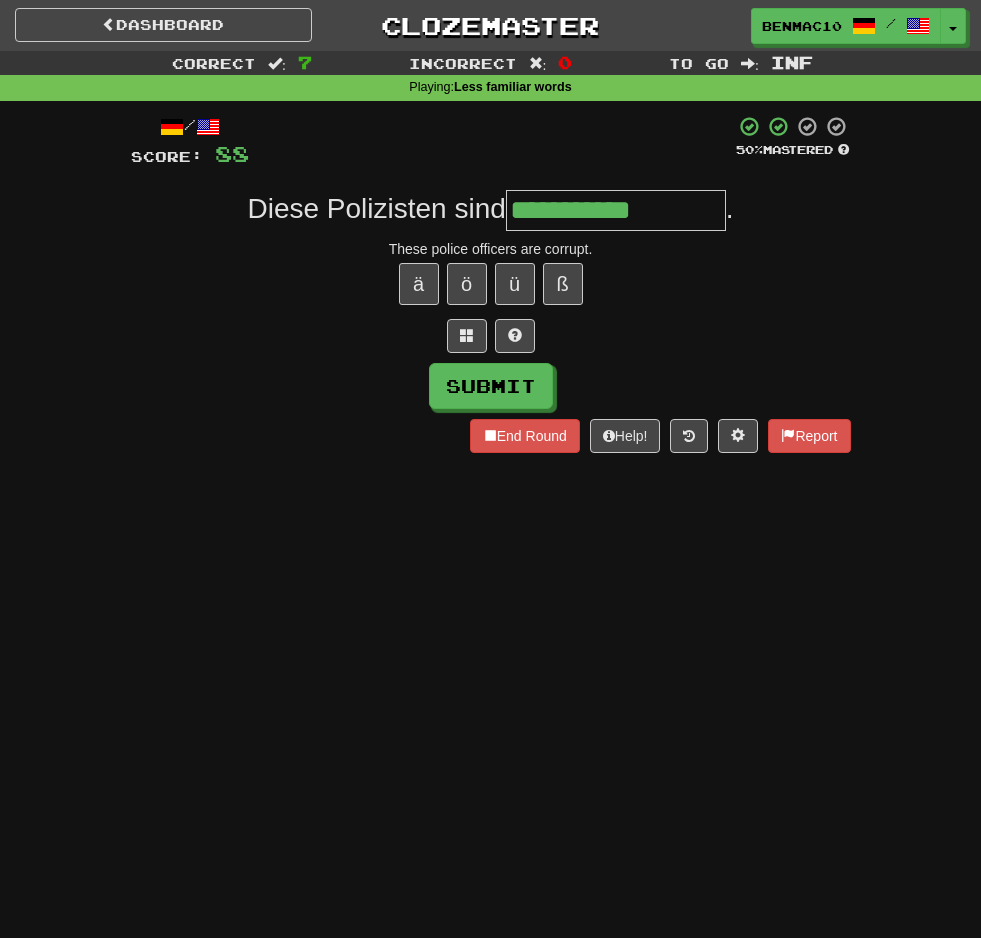 type on "**********" 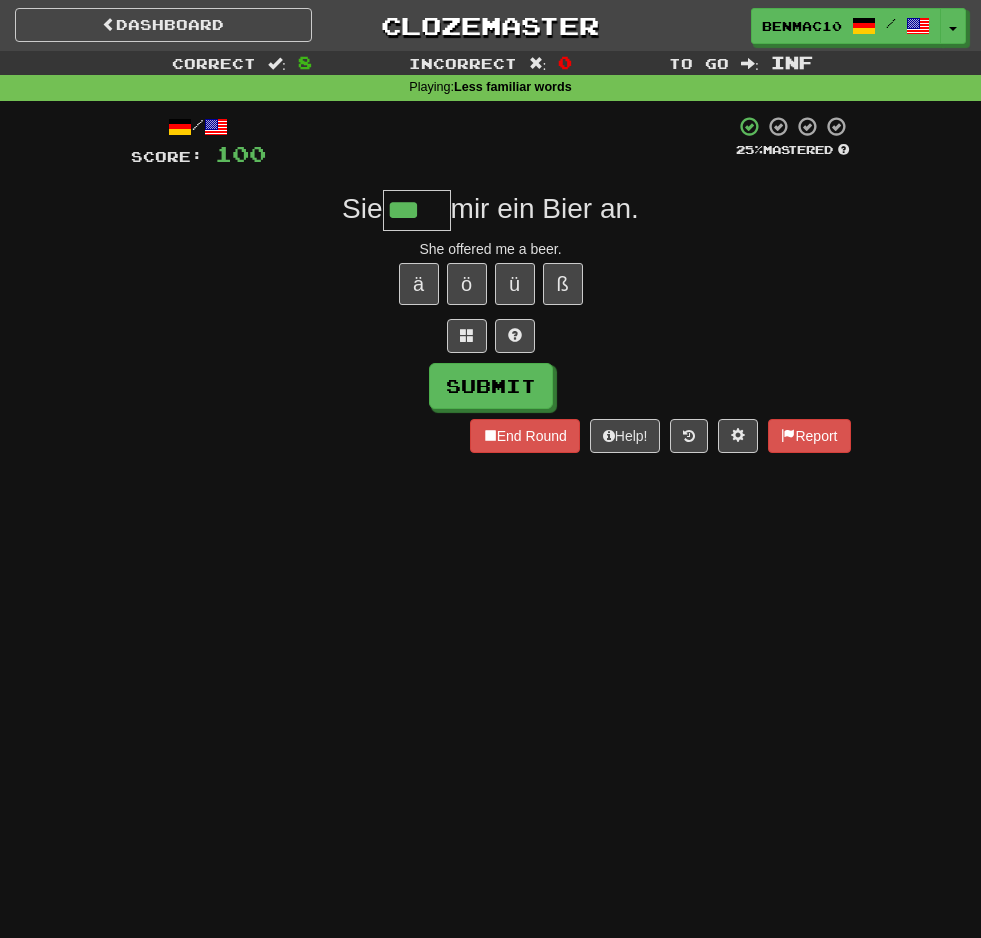 type on "***" 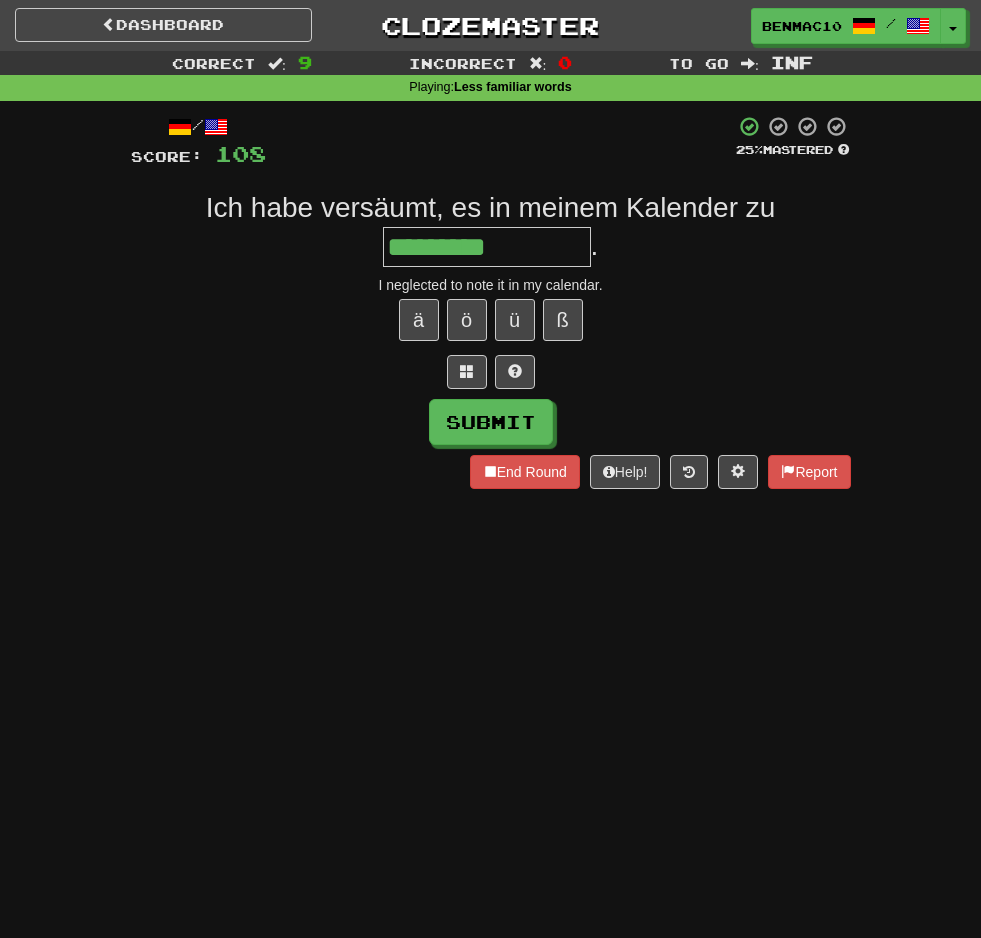 type on "*********" 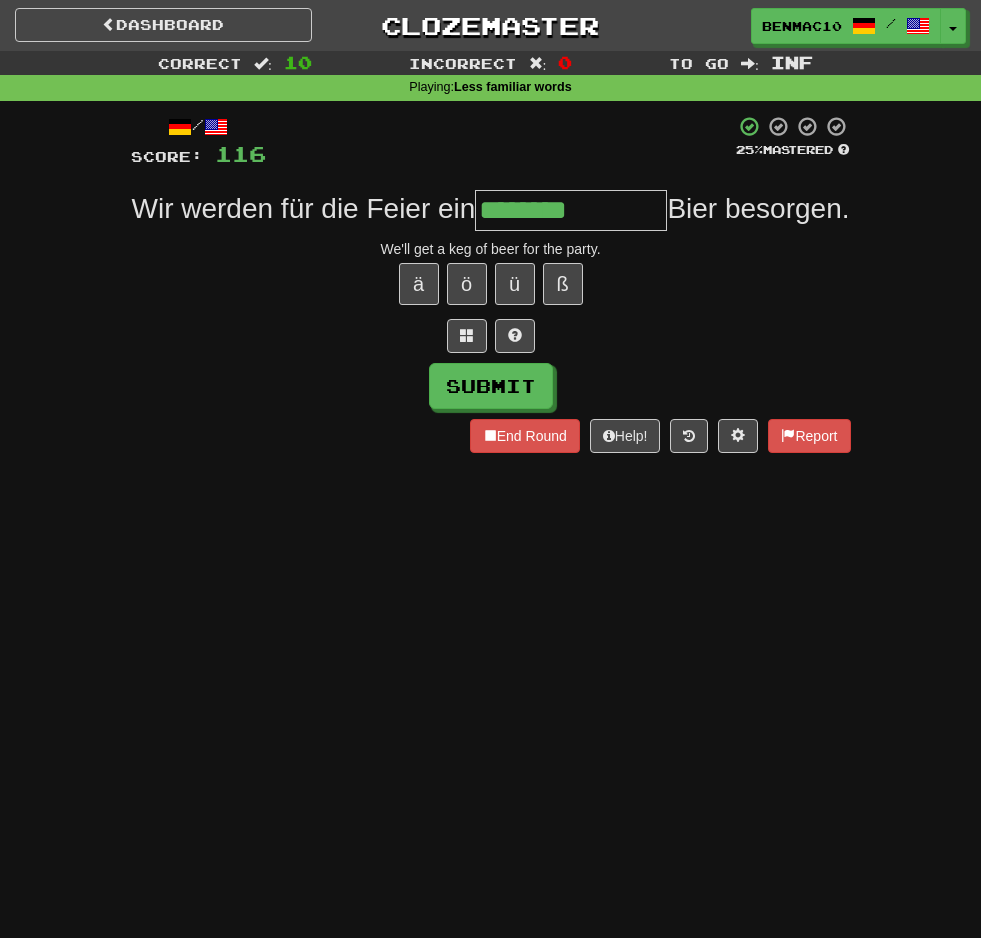 type on "********" 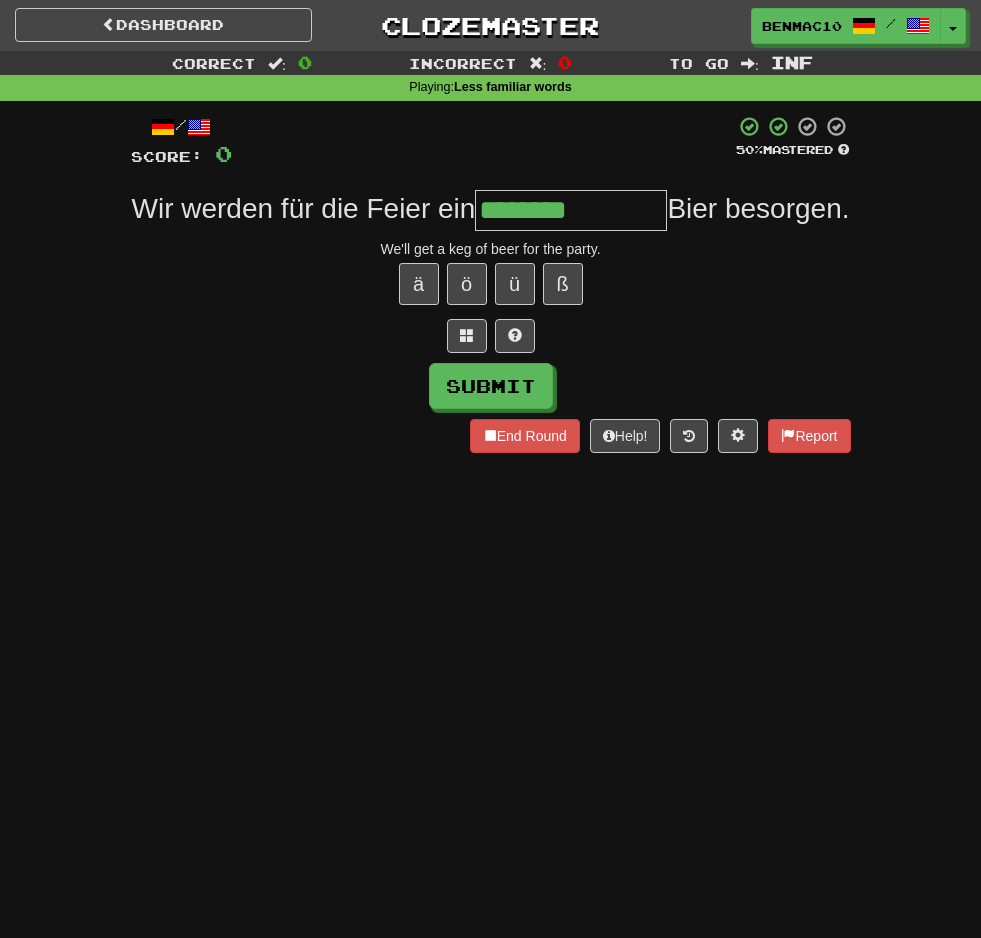 type on "********" 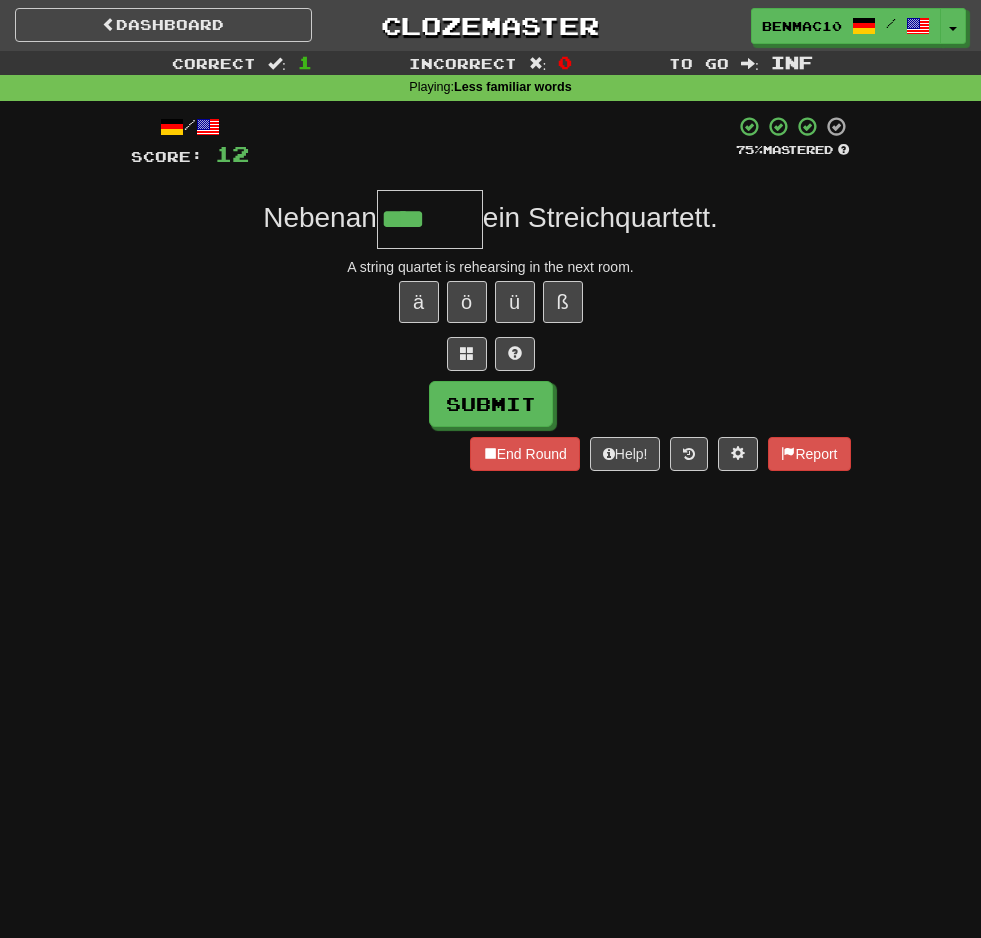 scroll, scrollTop: 0, scrollLeft: 0, axis: both 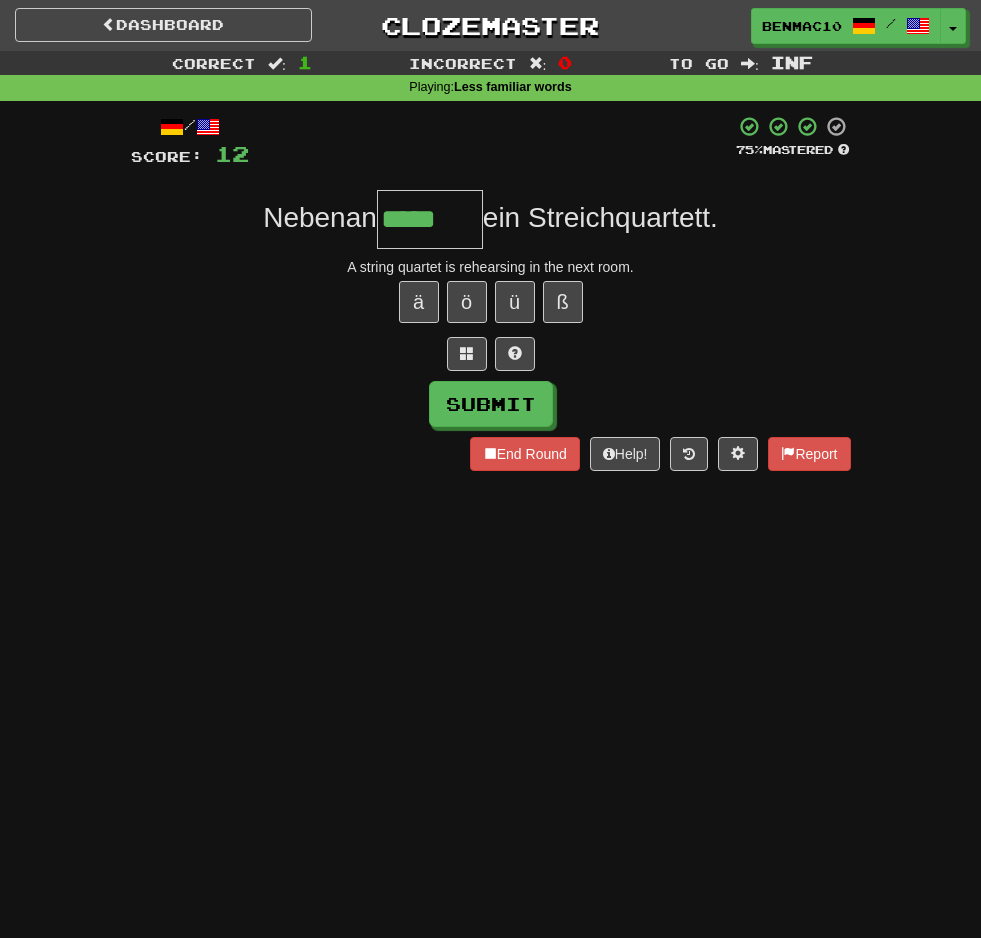 type on "*****" 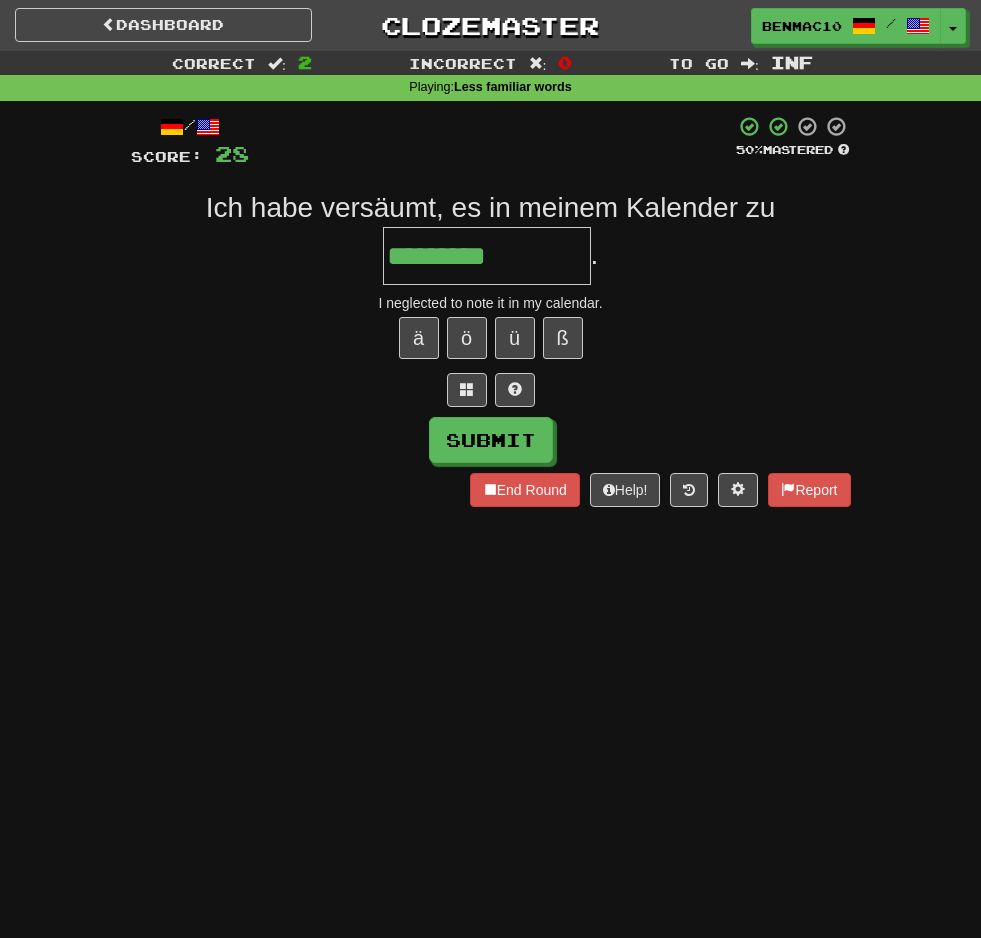 type on "*********" 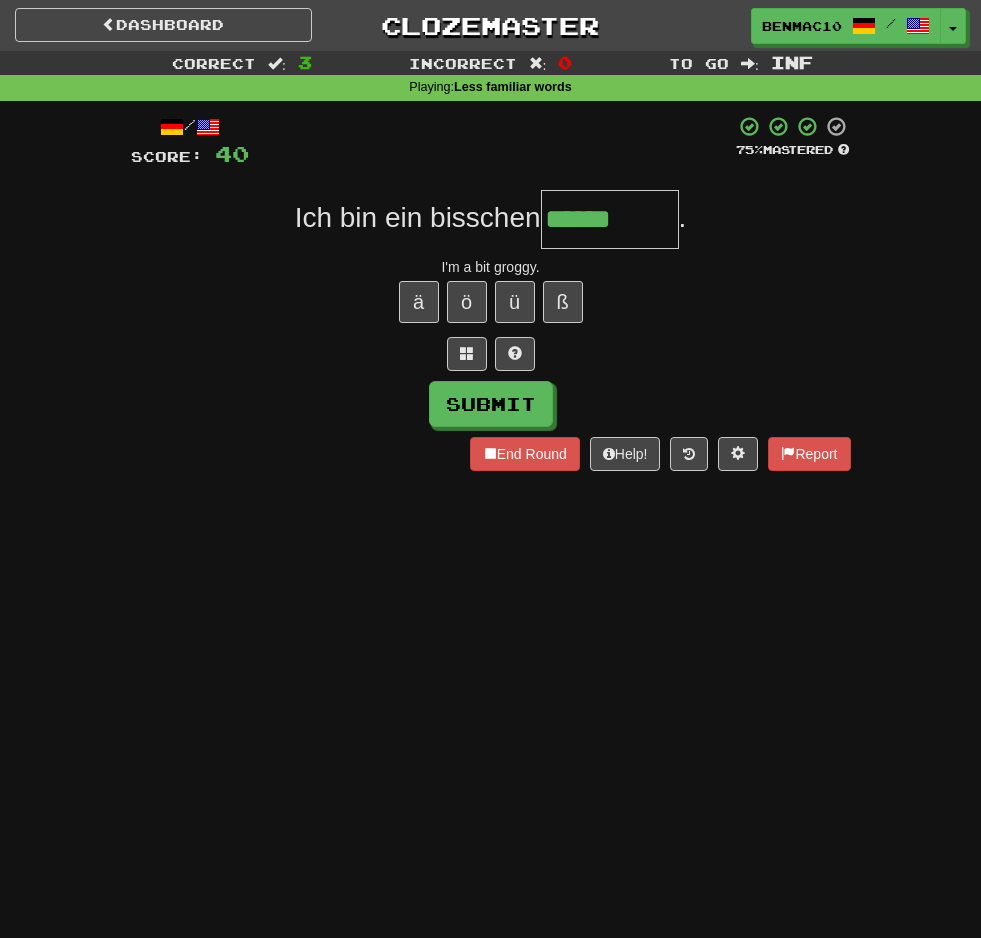 type on "******" 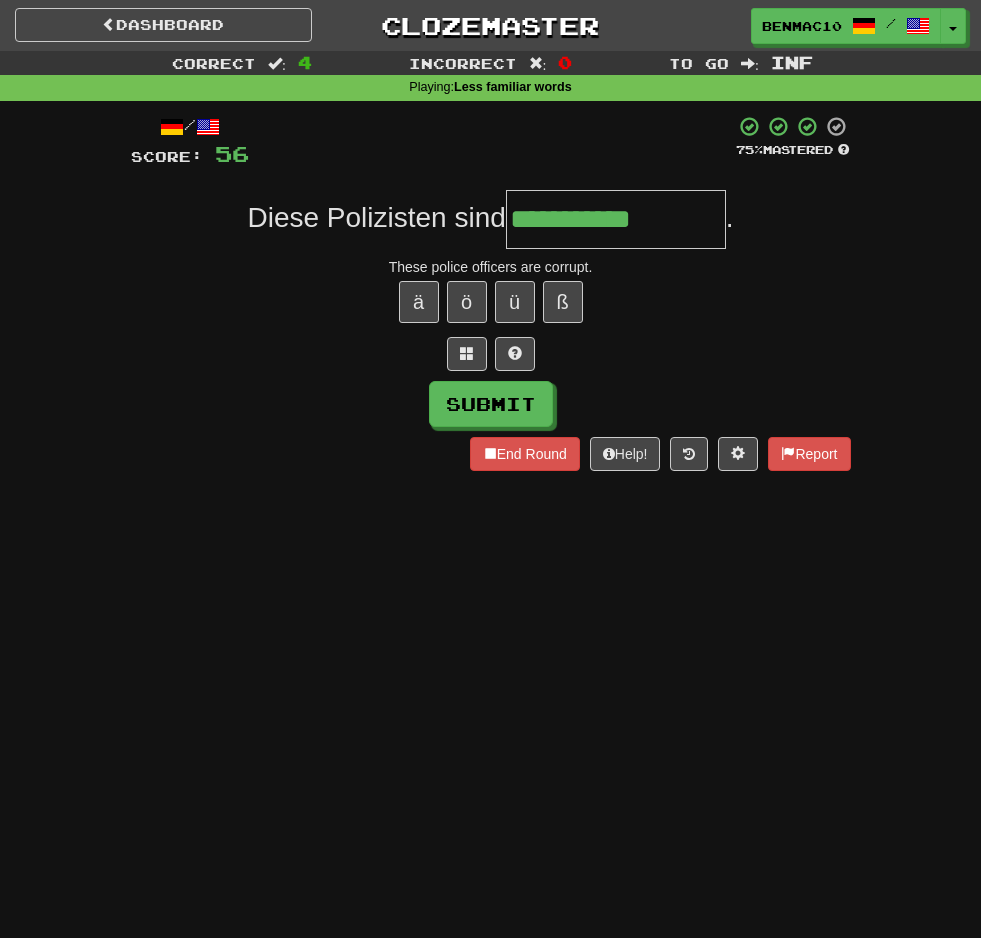 type on "**********" 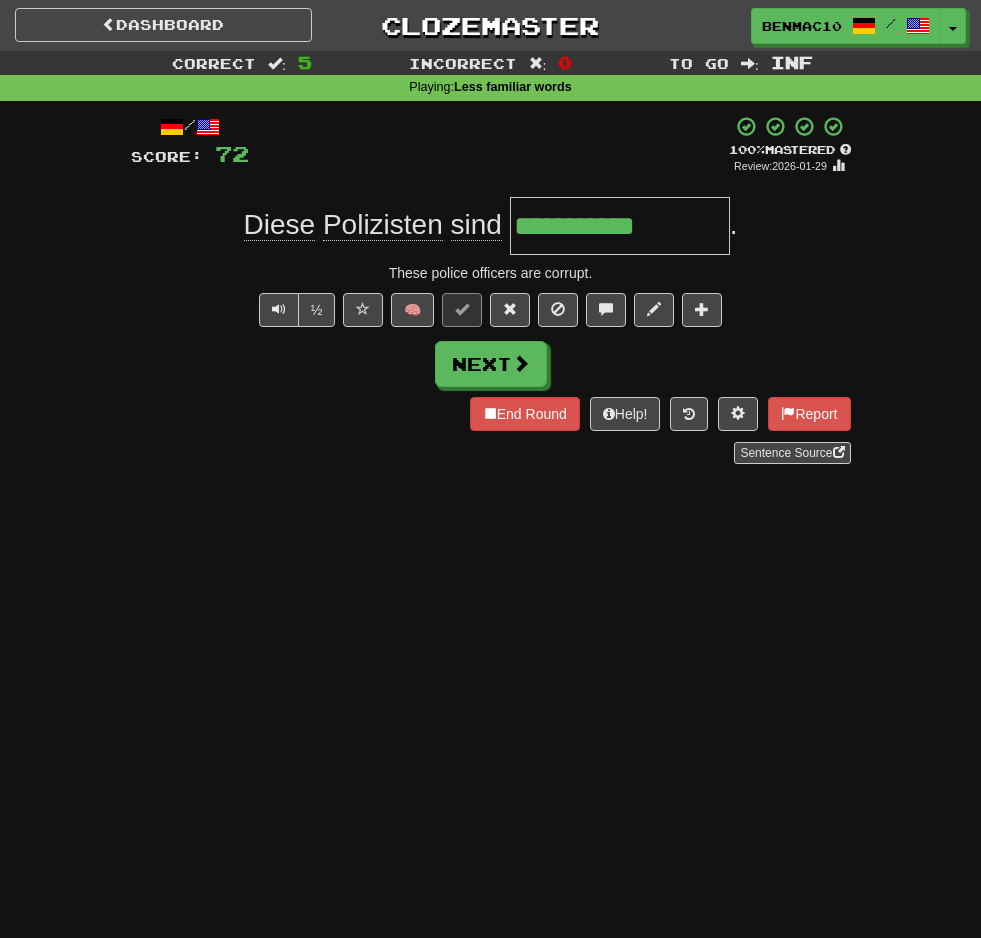 click on "+ 16" at bounding box center (489, 145) 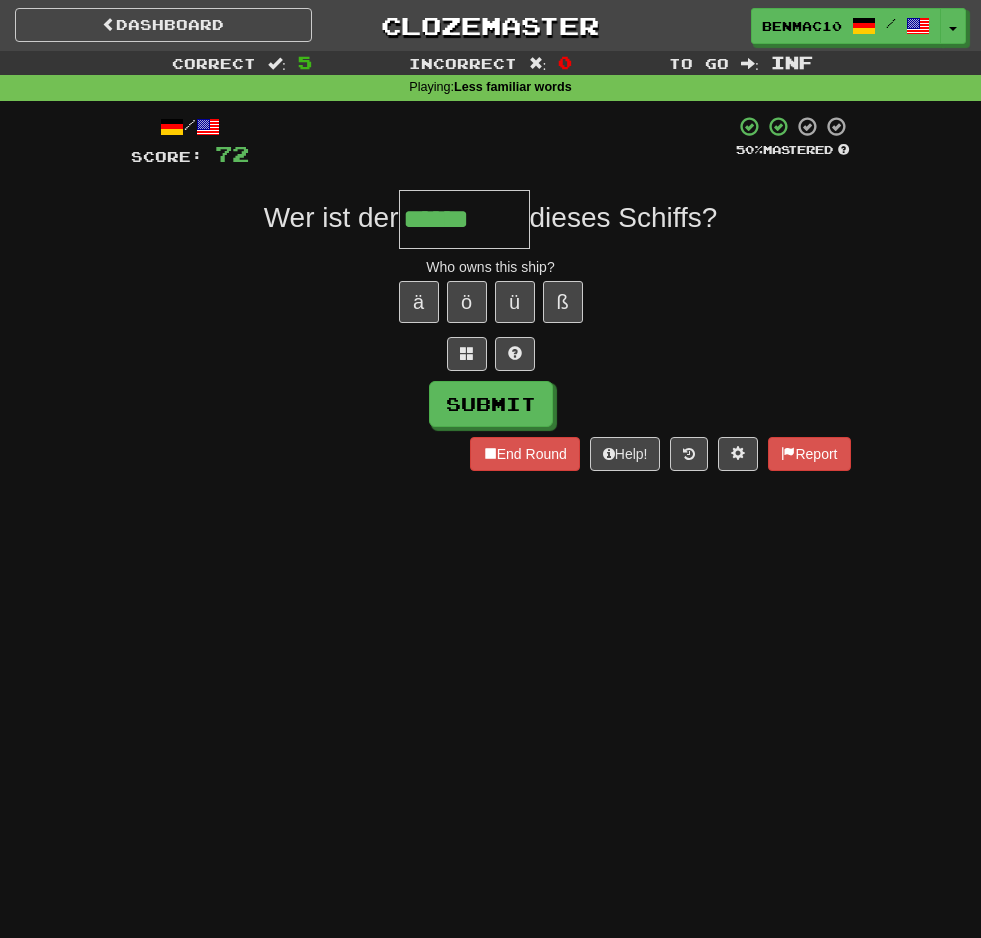 type on "******" 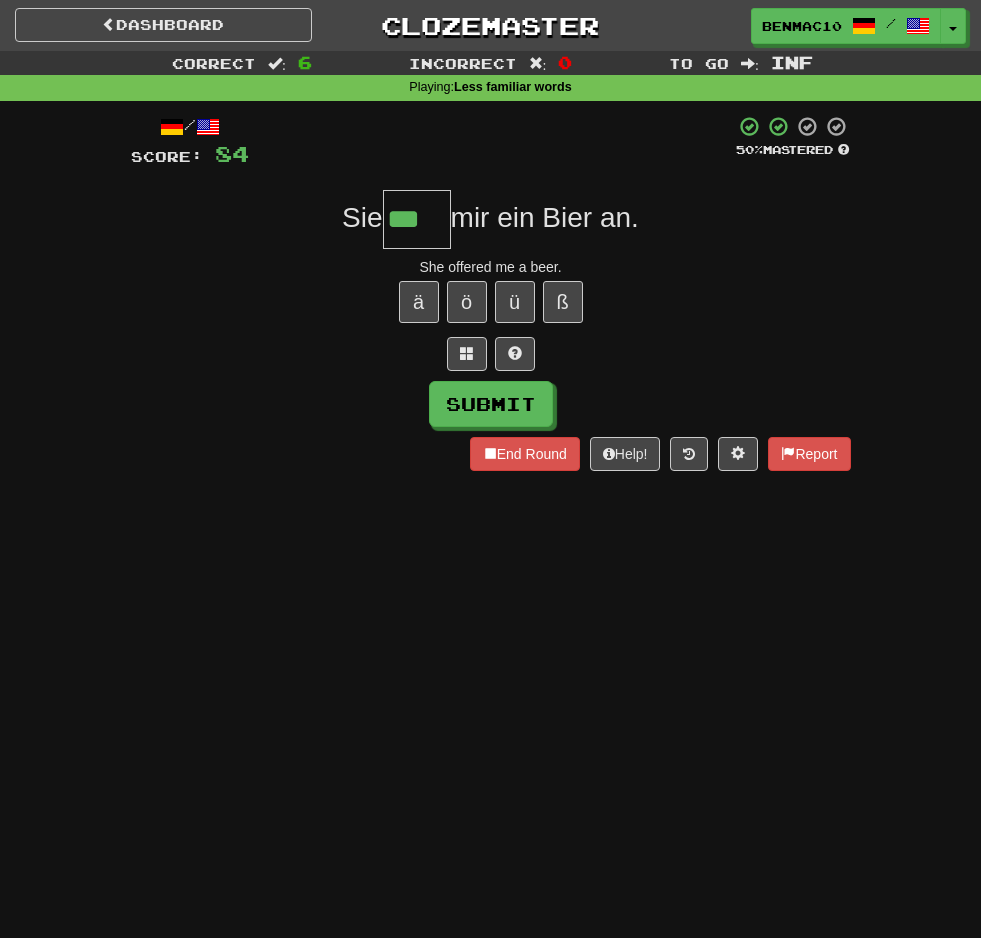 type on "***" 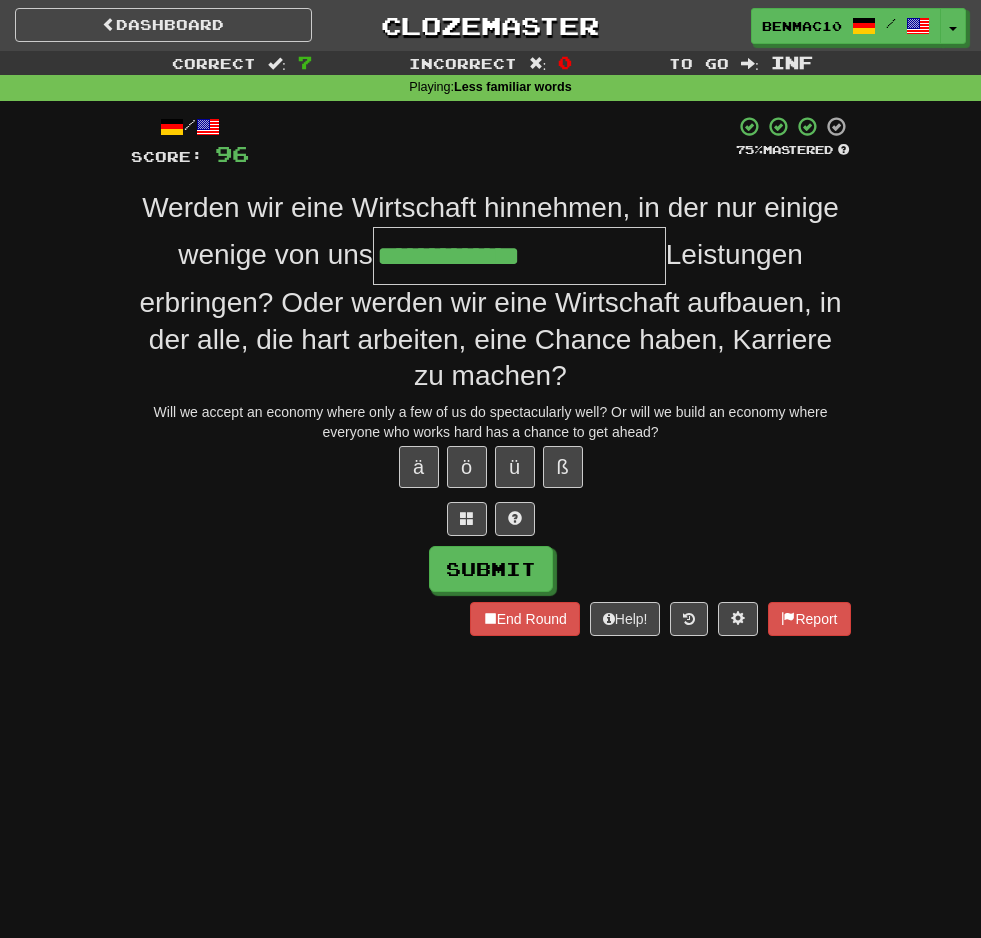 type on "**********" 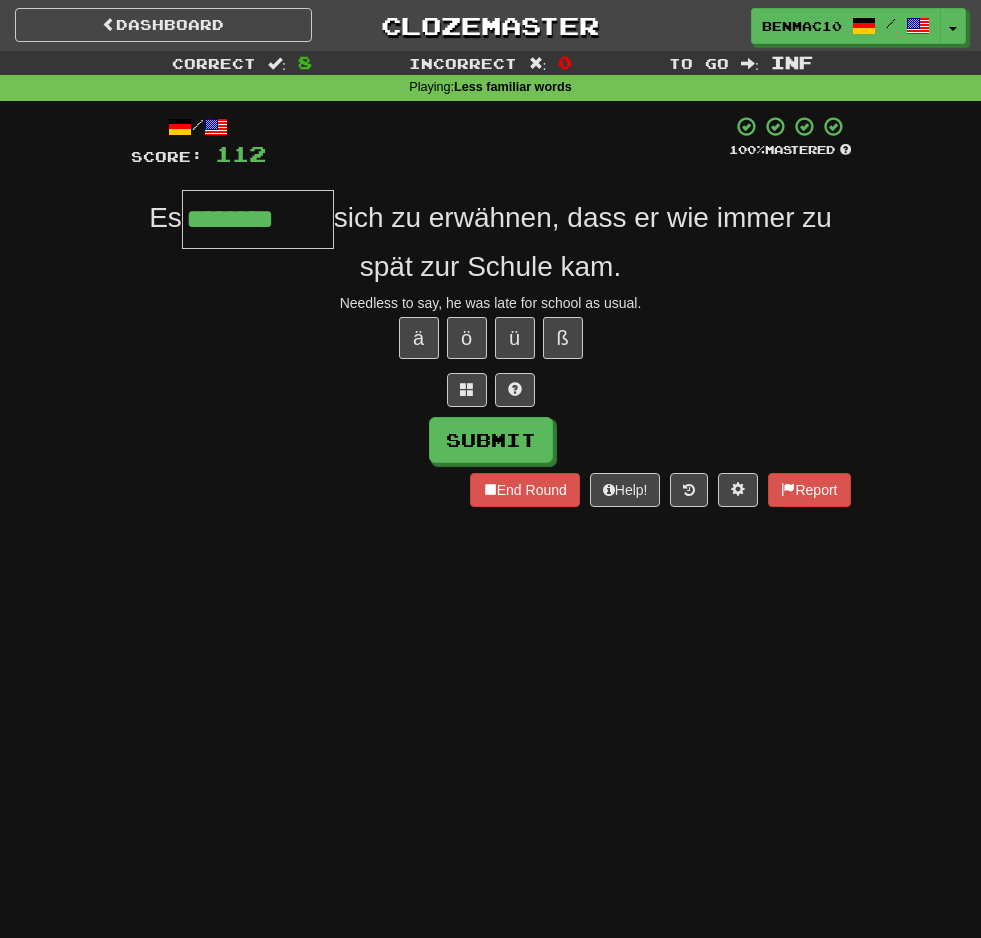 type on "********" 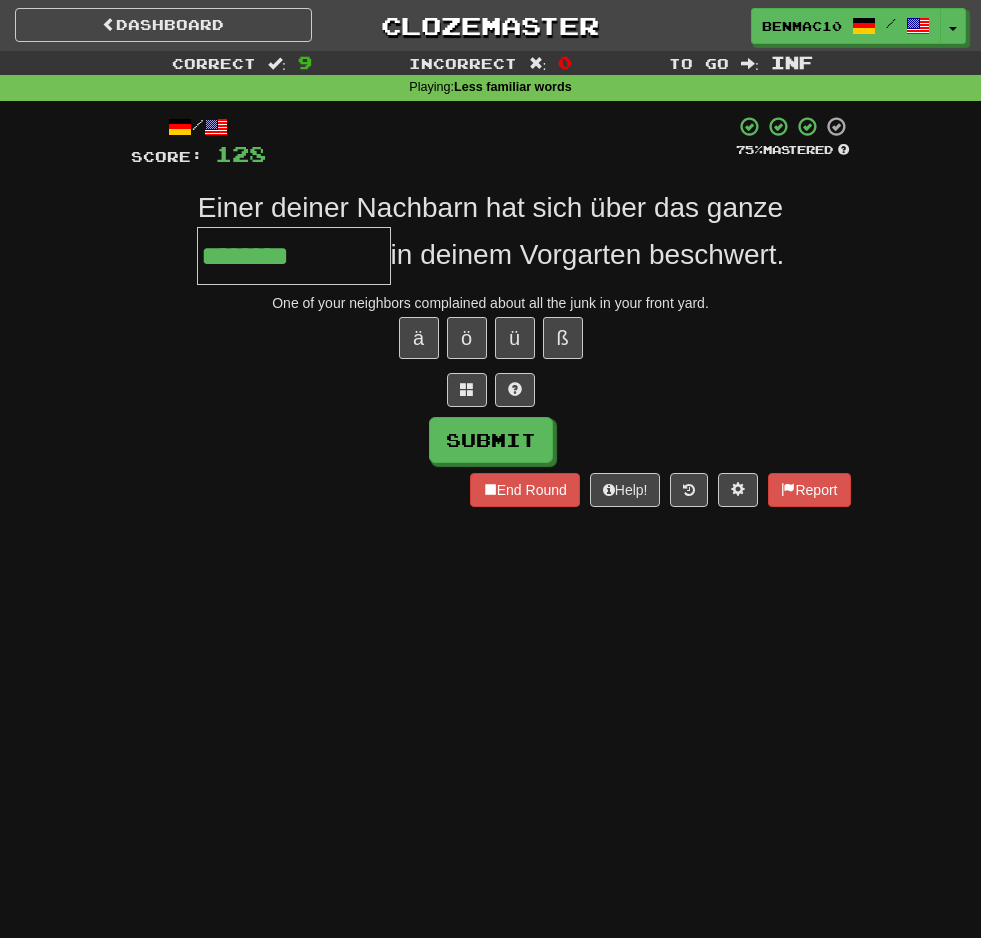 type on "********" 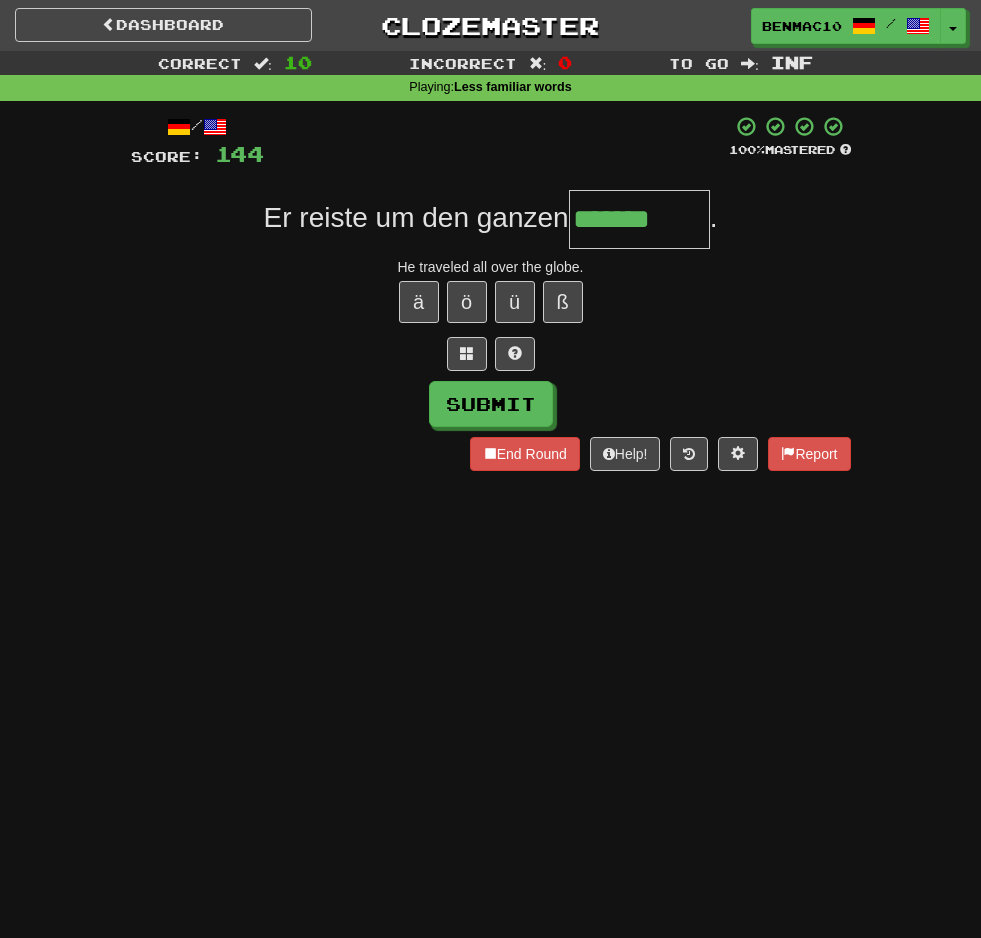 type on "*******" 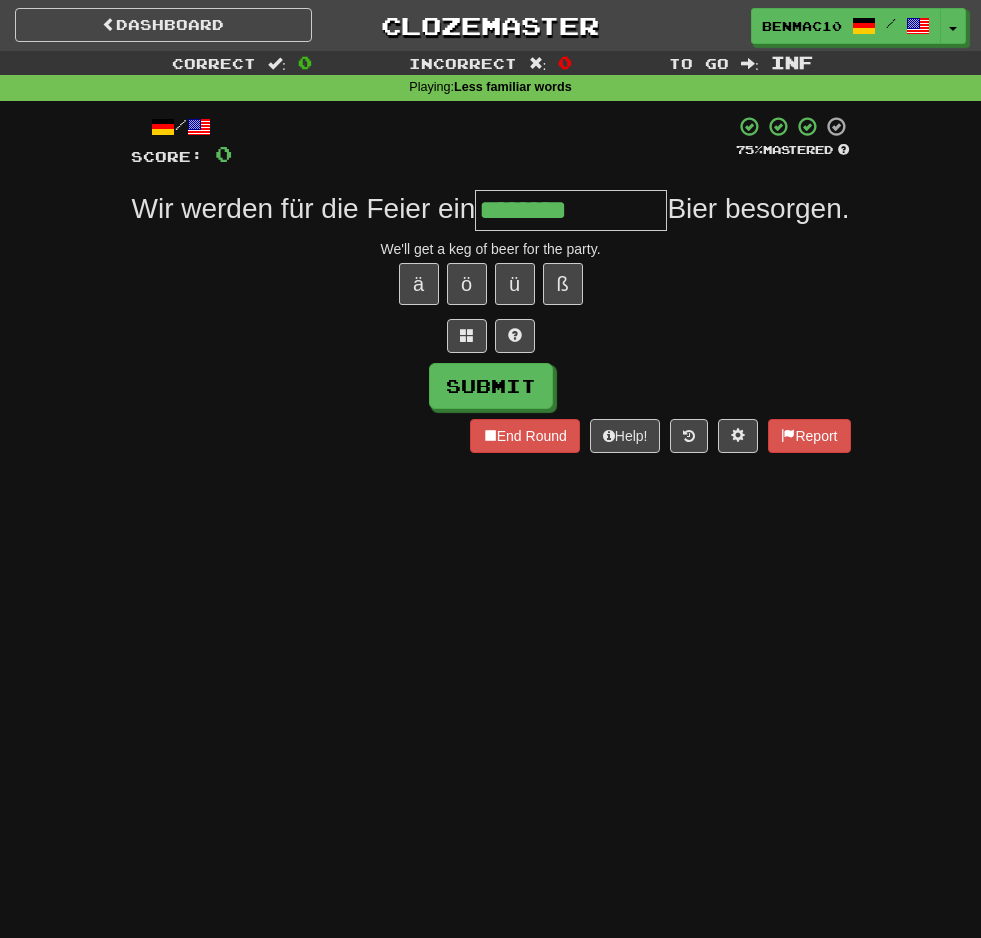 type on "********" 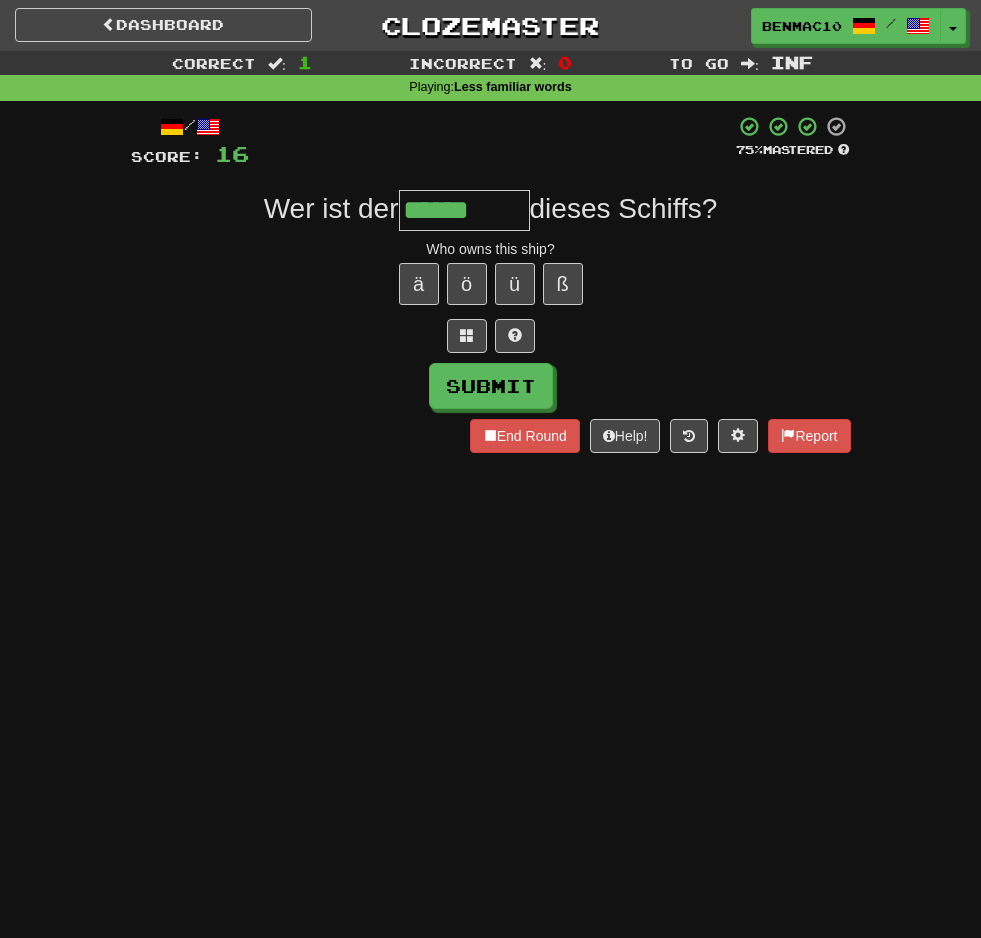 type on "******" 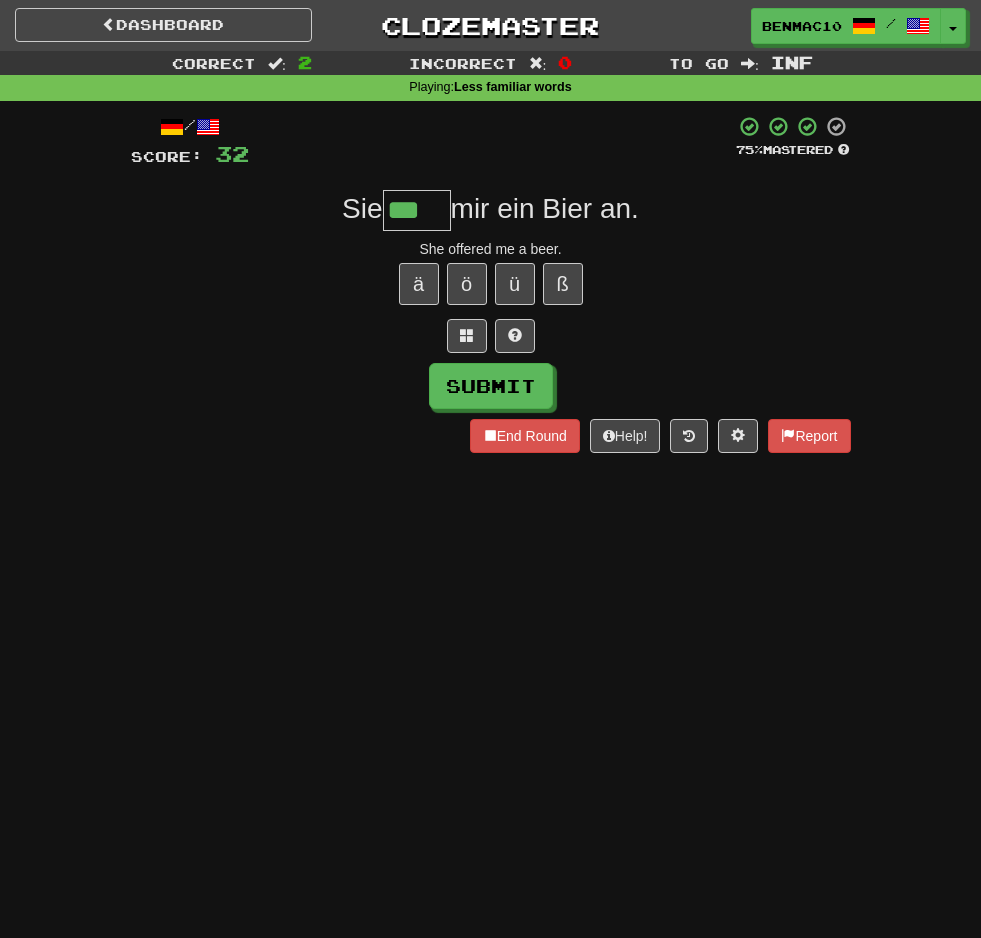 type on "***" 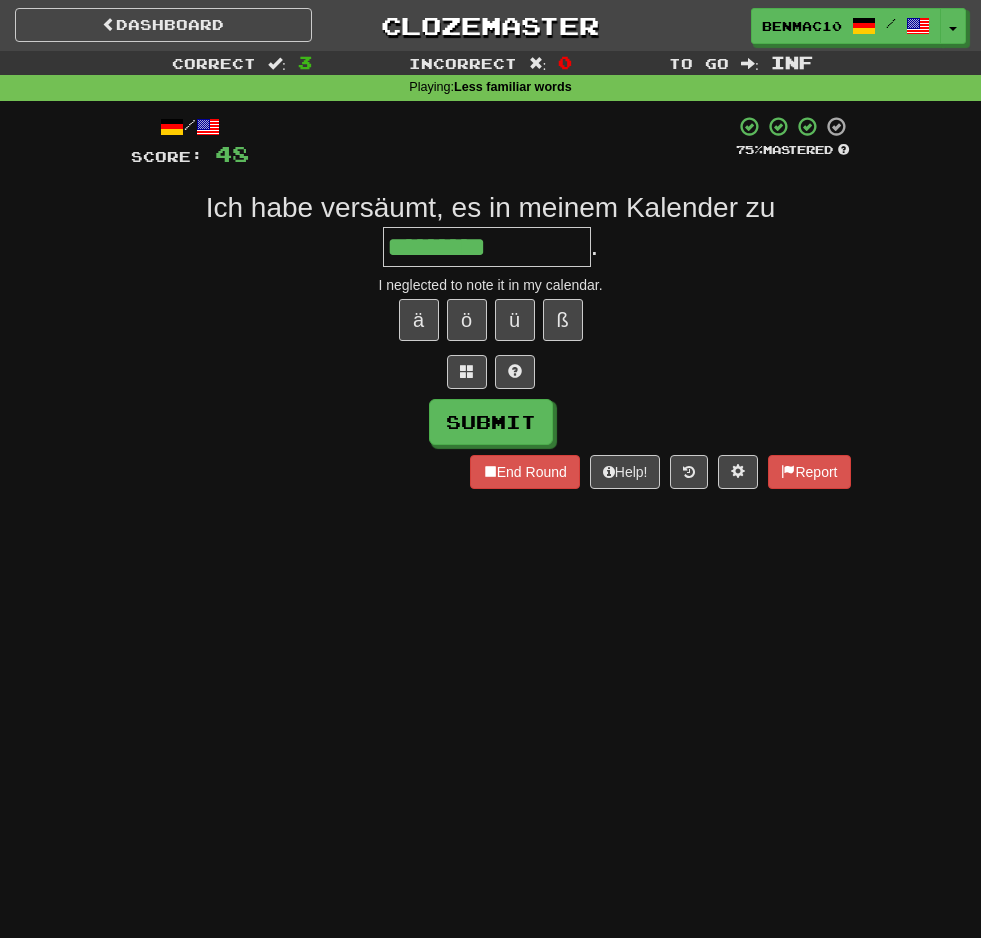 type on "*********" 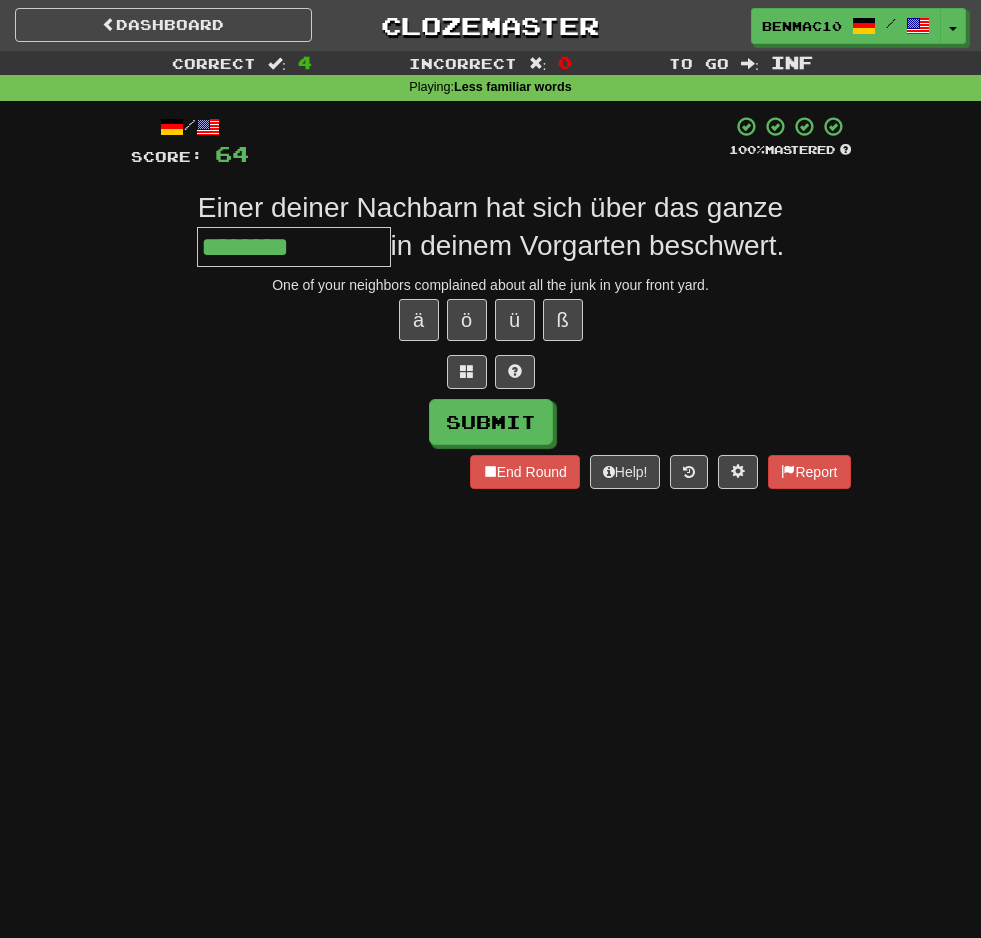 type on "********" 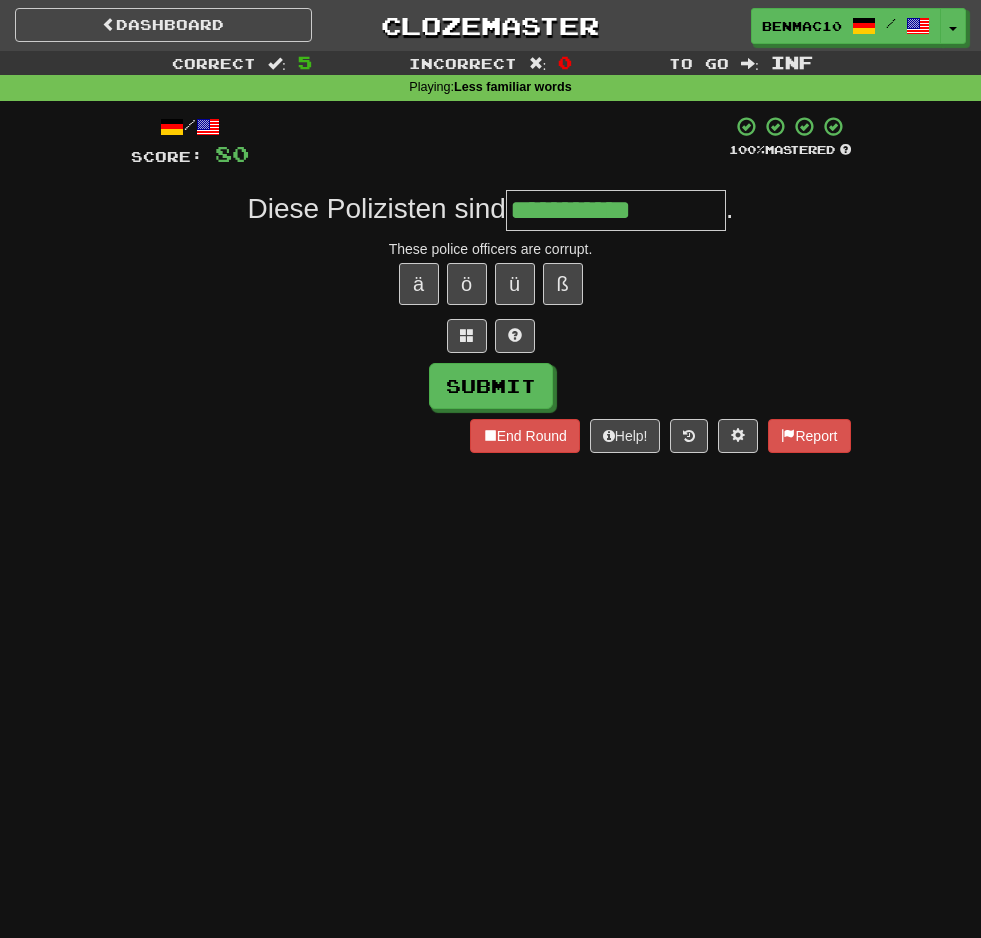type on "**********" 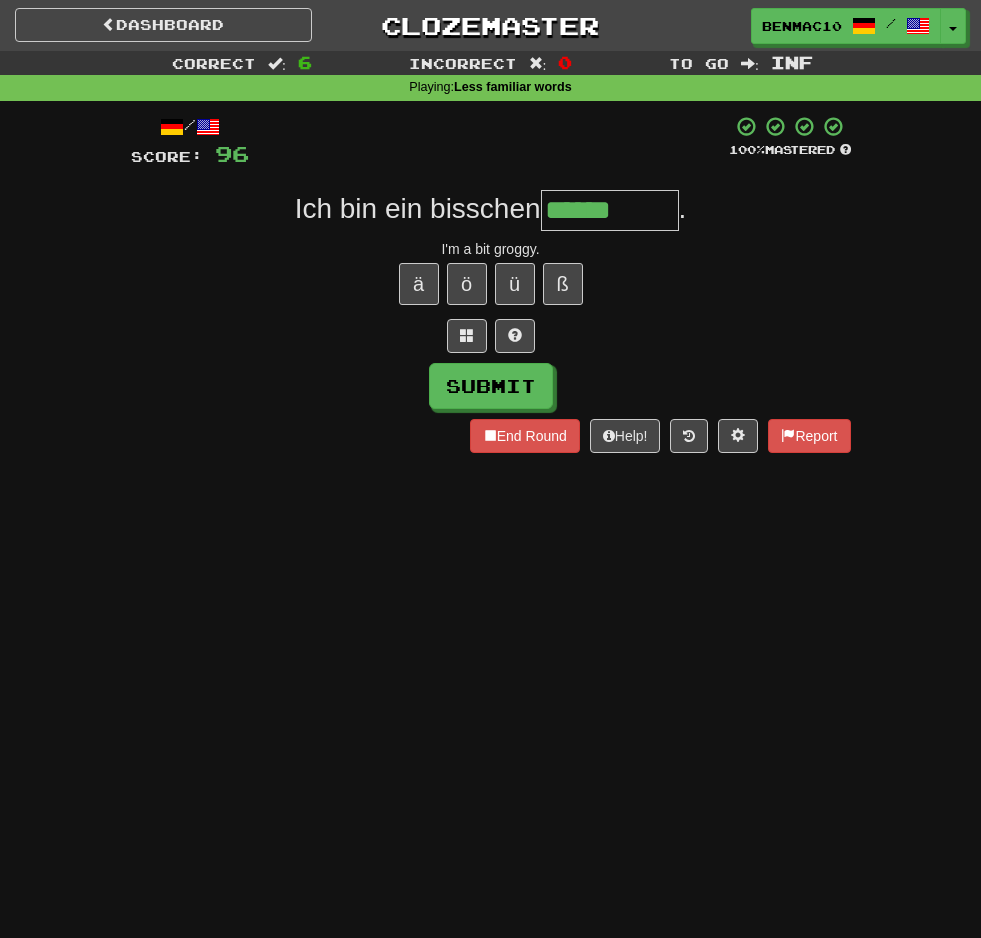 type on "******" 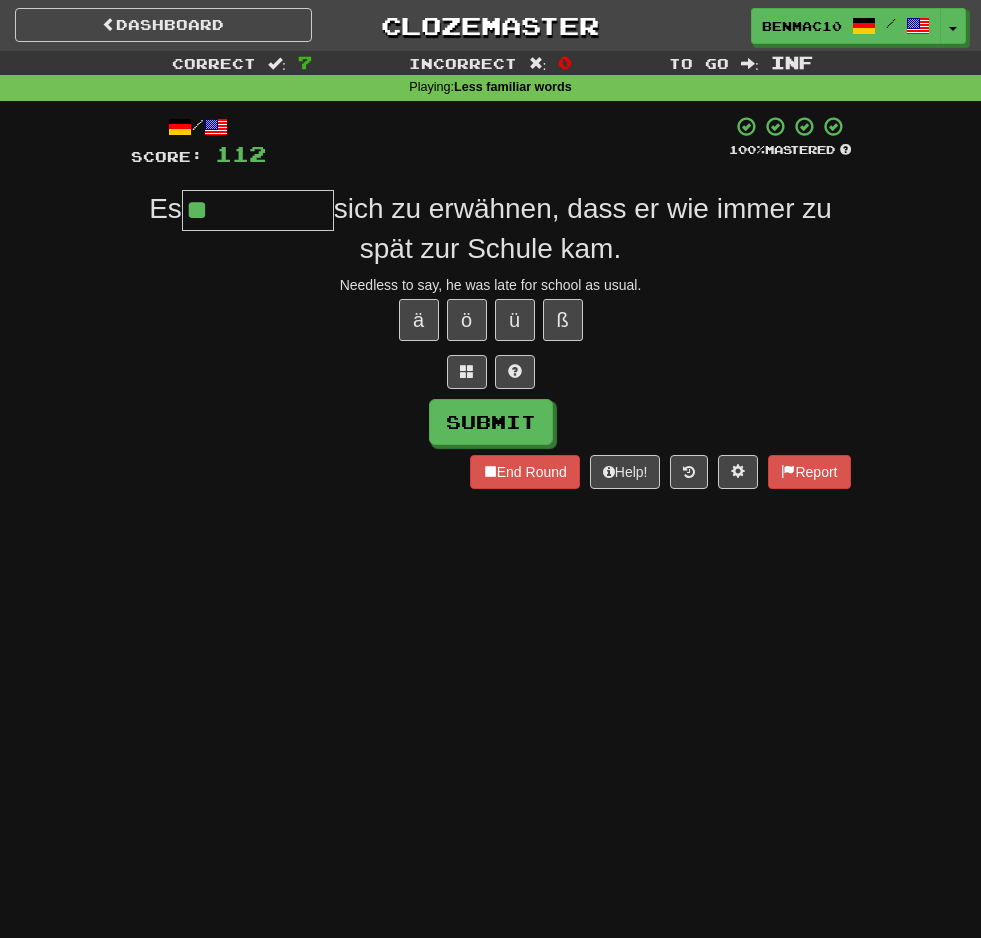 click on "**" at bounding box center [258, 210] 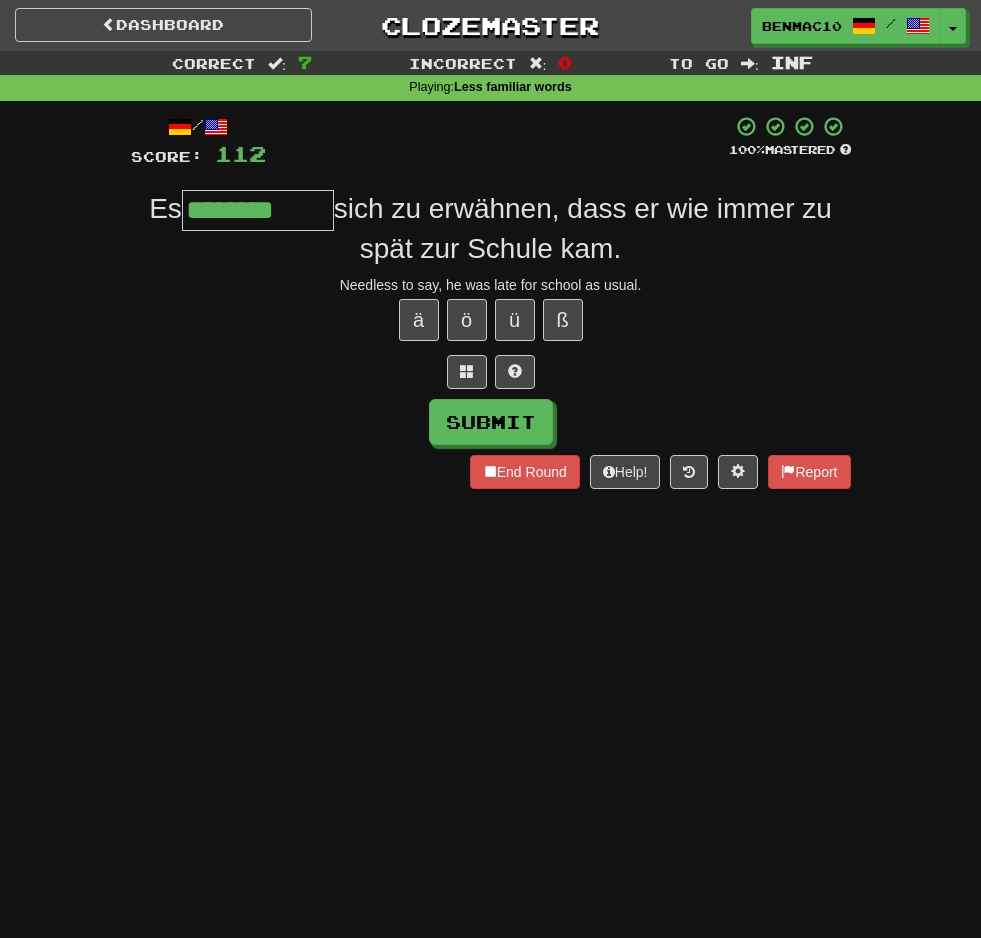 type on "********" 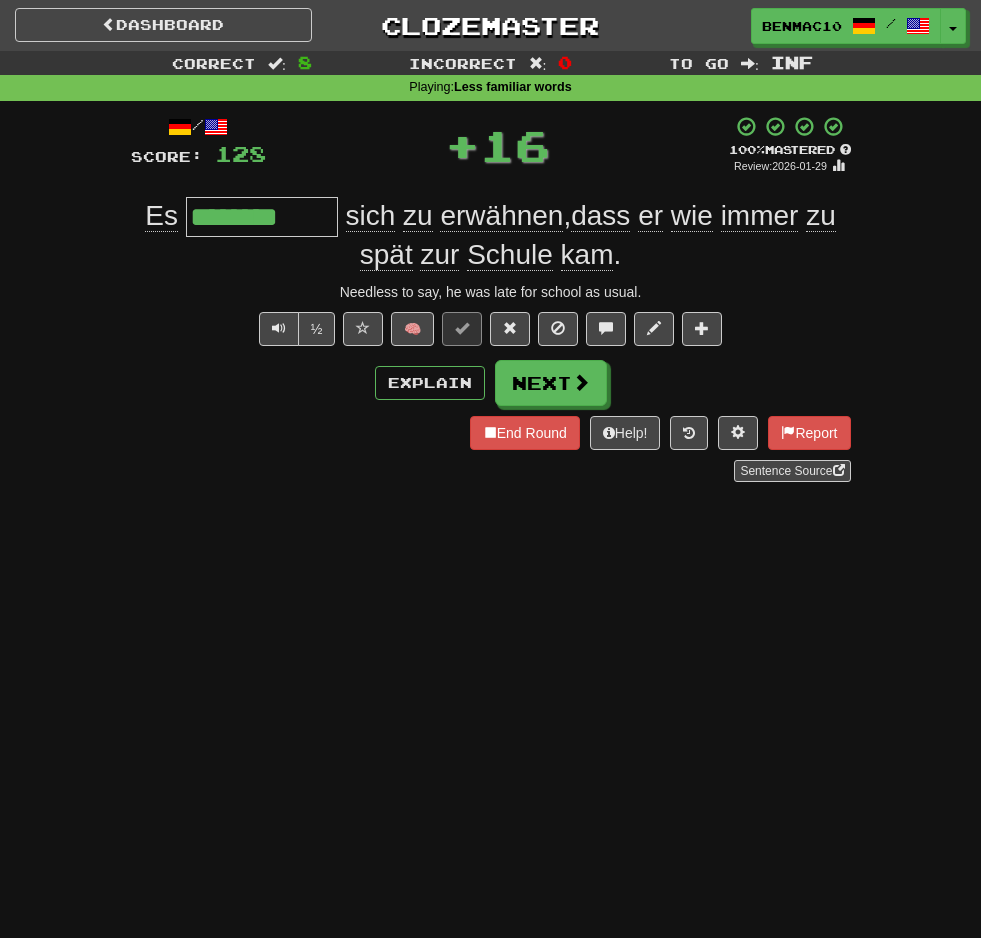 click on "********" at bounding box center (262, 217) 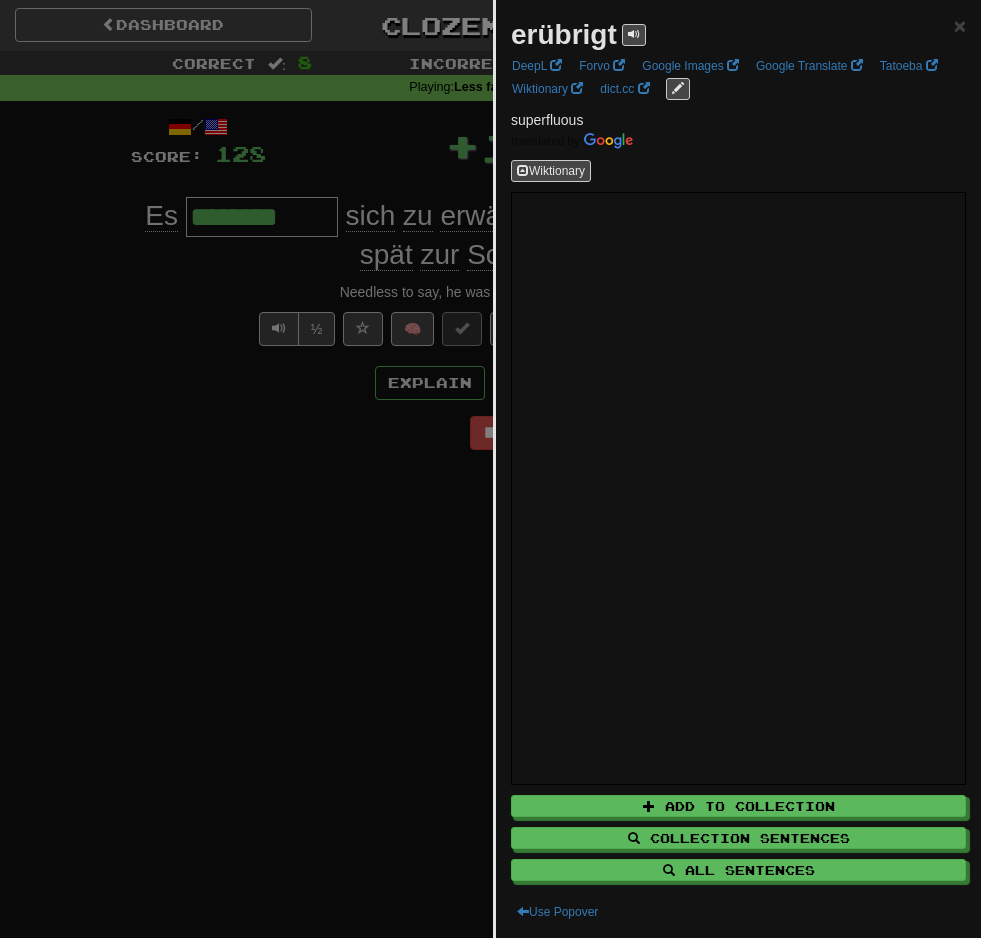 click on "erübrigt" at bounding box center (564, 34) 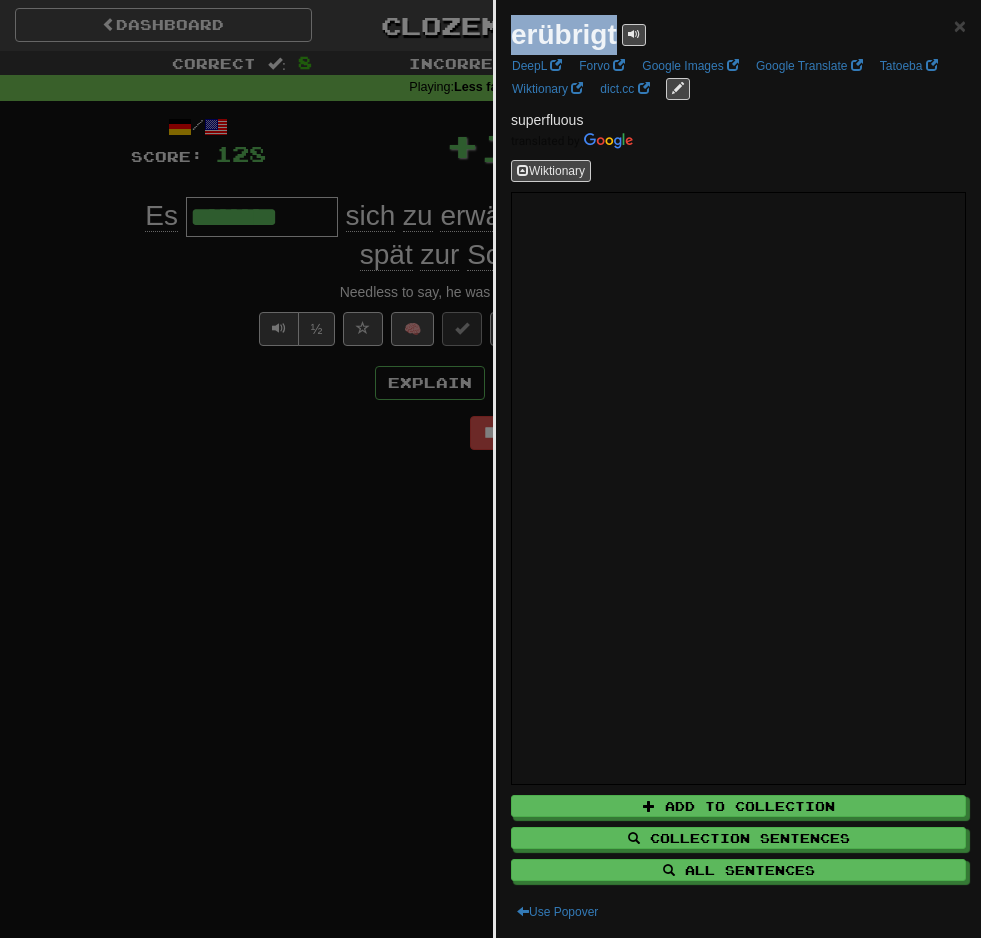 click on "erübrigt" at bounding box center (564, 34) 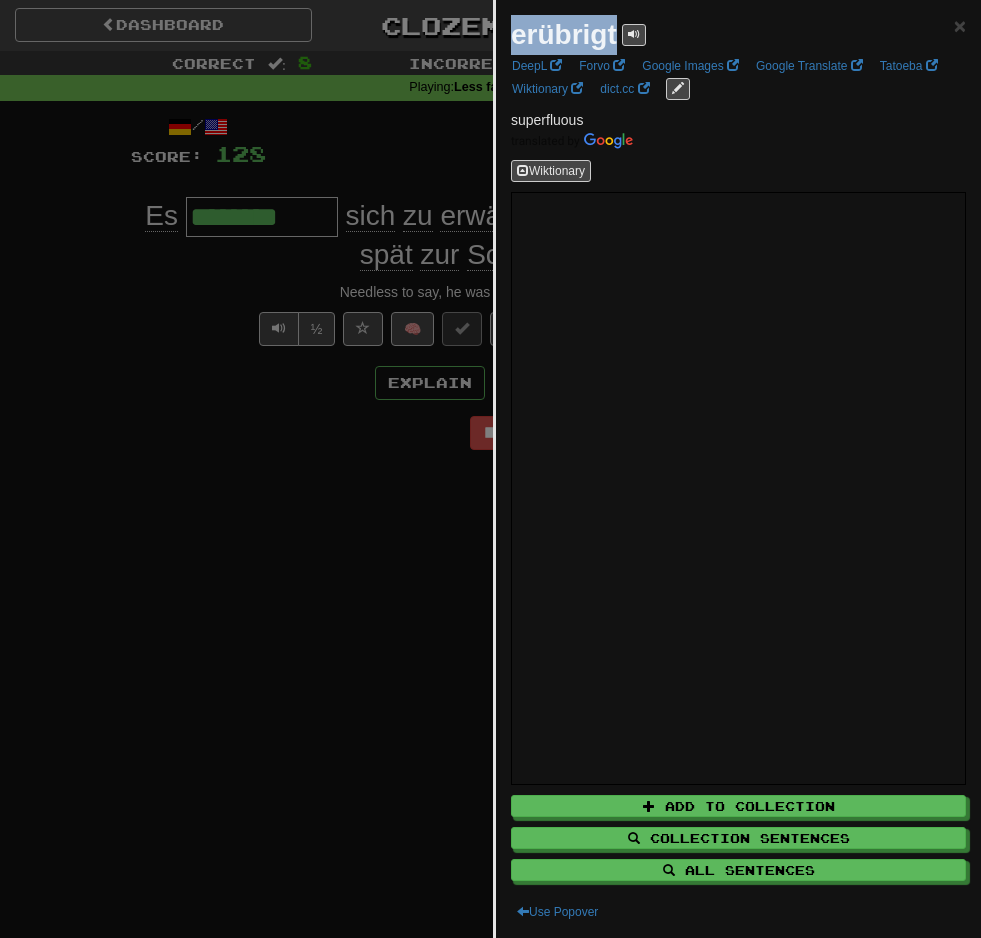 copy on "erübrigt" 